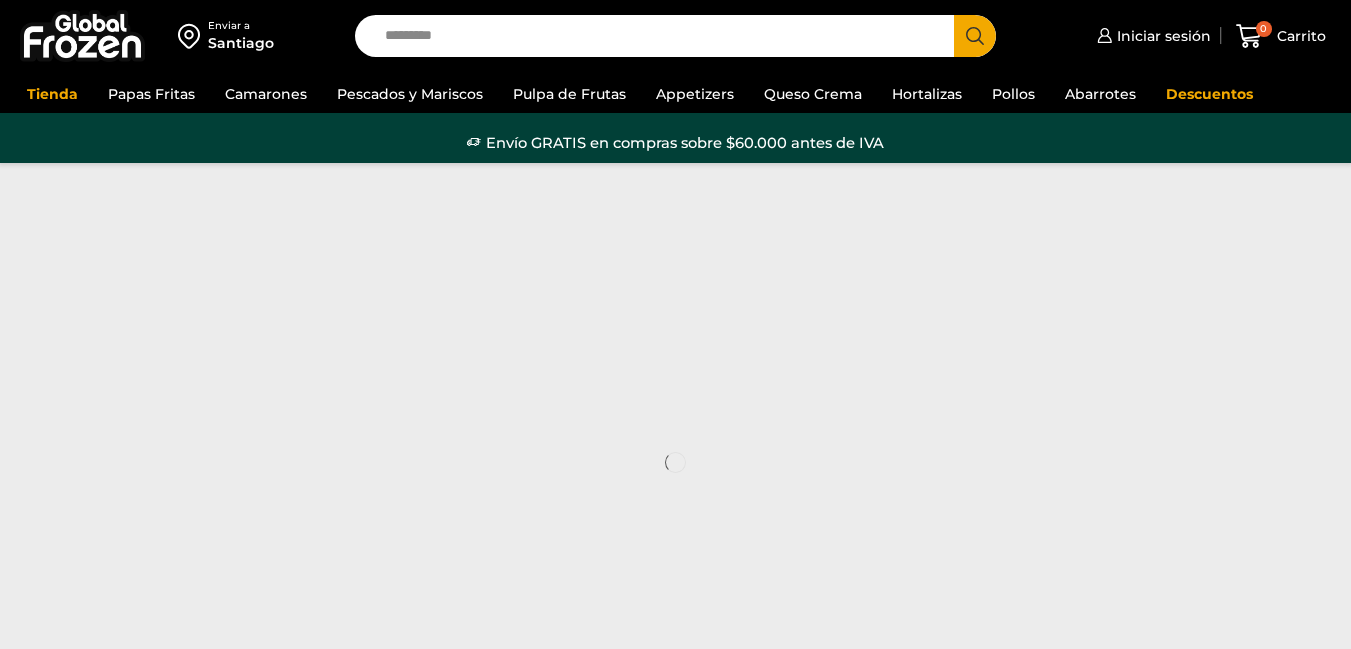scroll, scrollTop: 0, scrollLeft: 0, axis: both 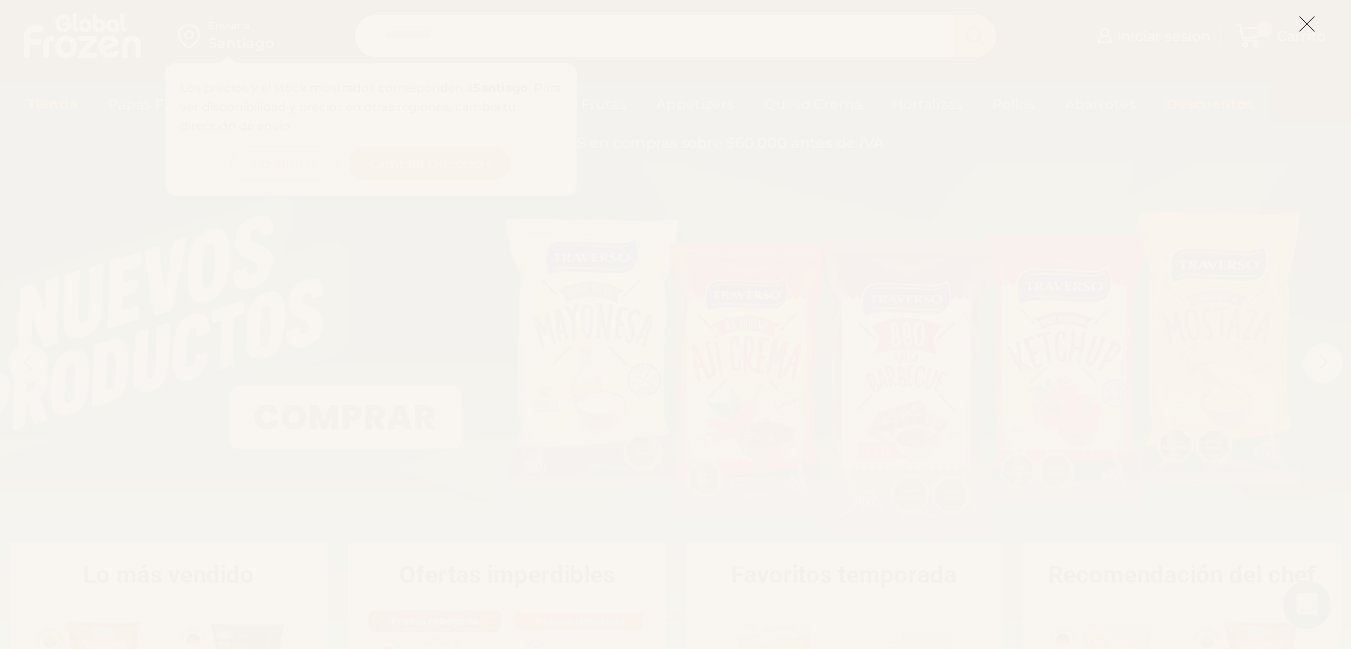 click at bounding box center (1307, 24) 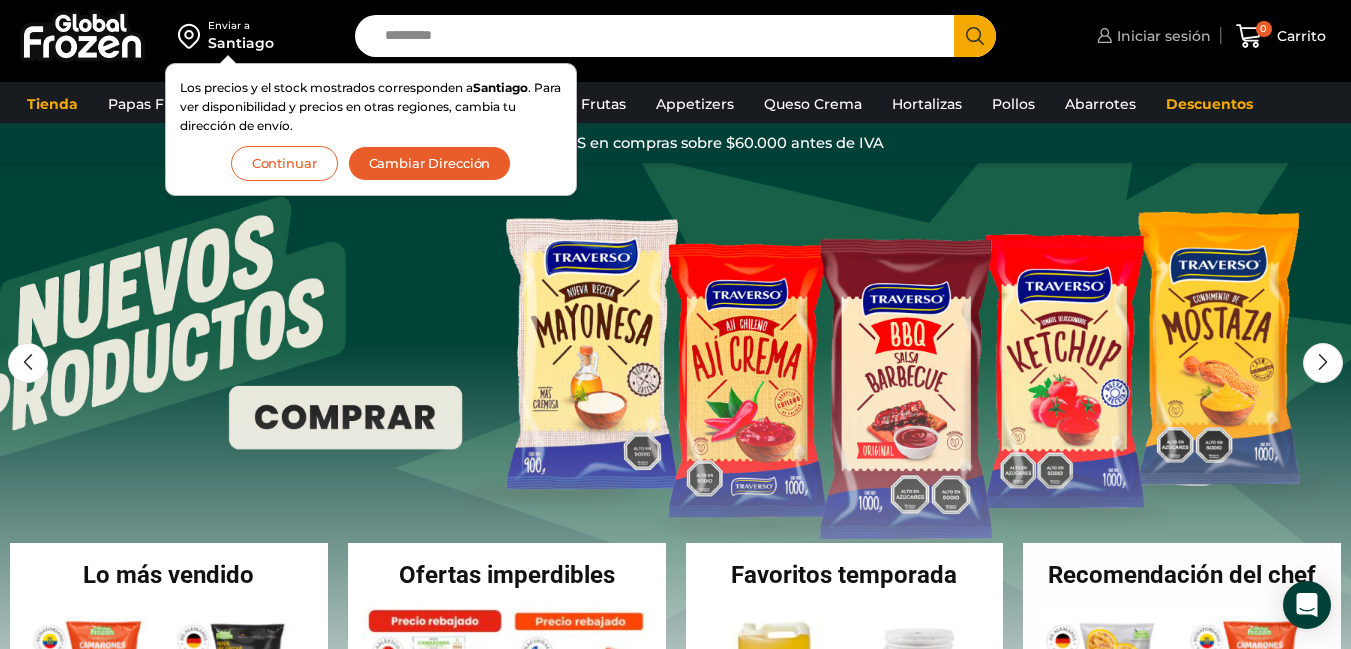 click on "Iniciar sesión" at bounding box center [1161, 36] 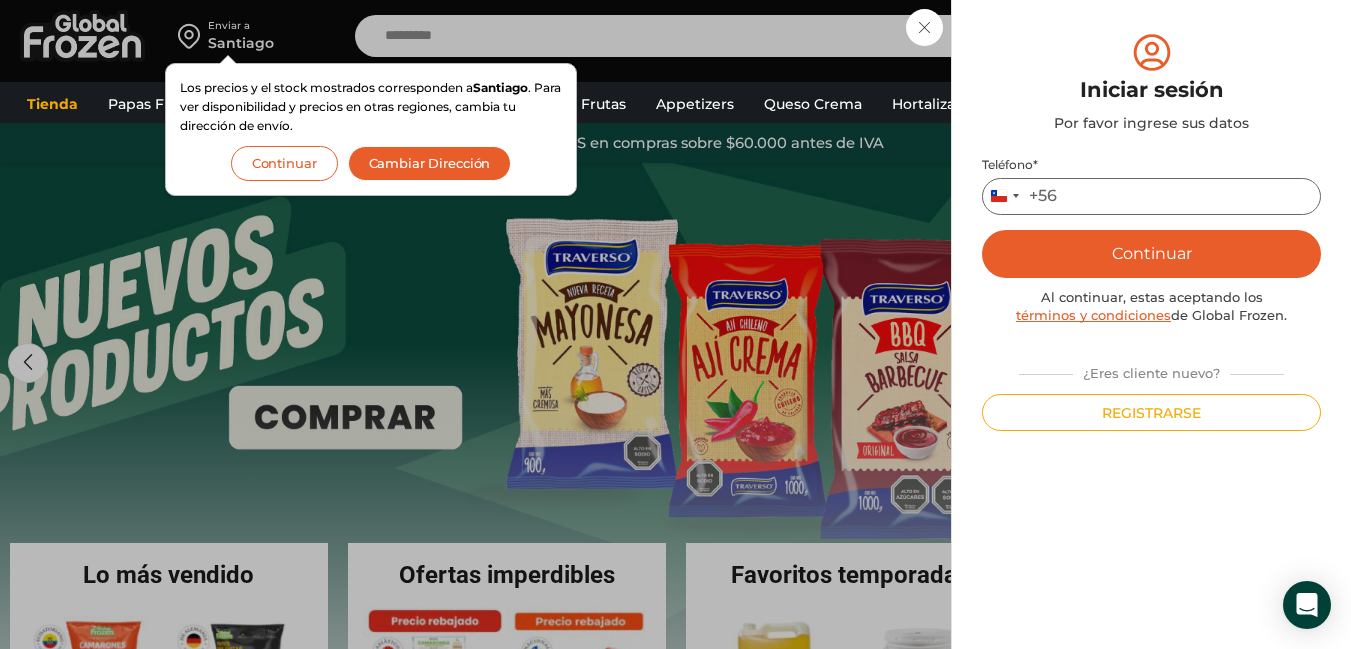 click on "Teléfono
*" at bounding box center [1151, 196] 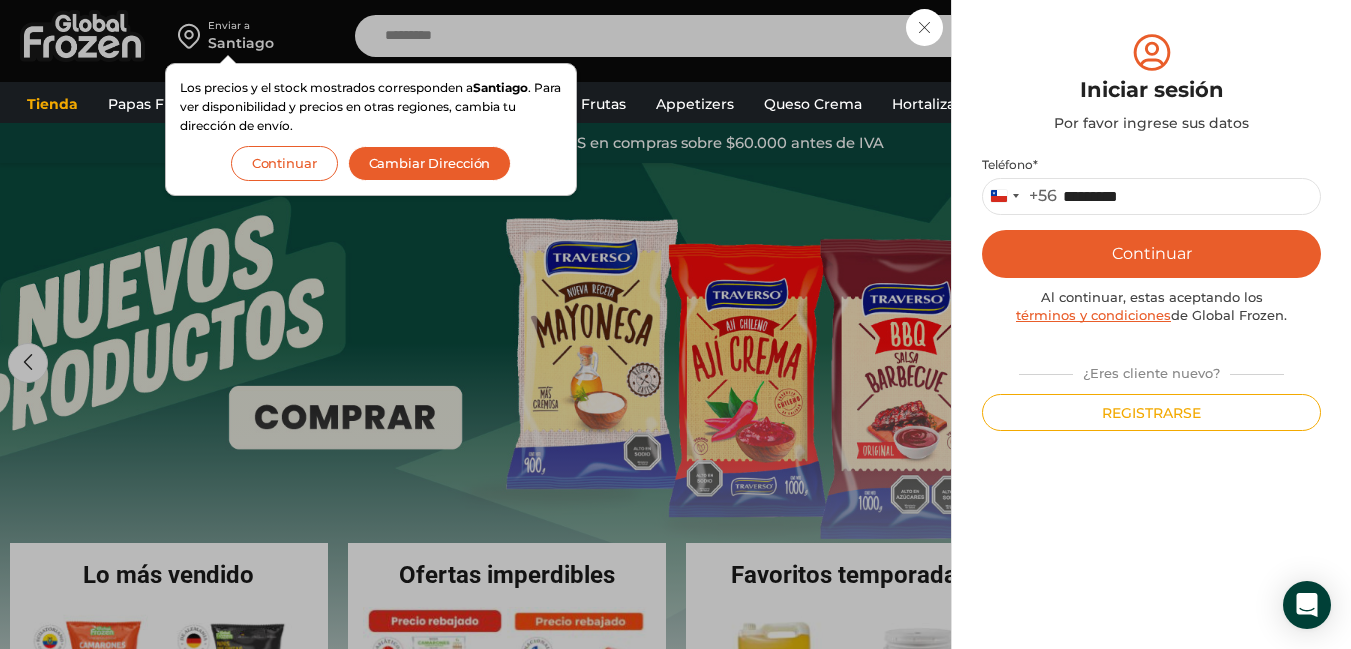 click on "Continuar" at bounding box center (1151, 254) 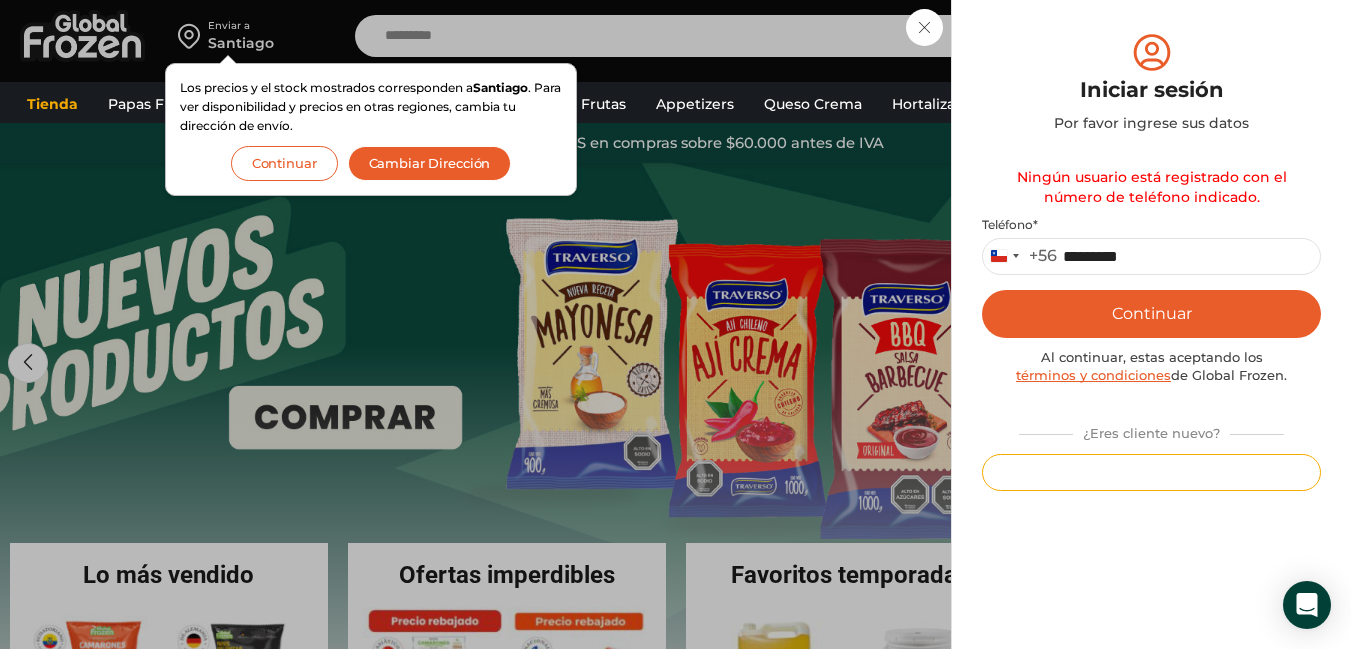 click on "Registrarse" at bounding box center [1151, 472] 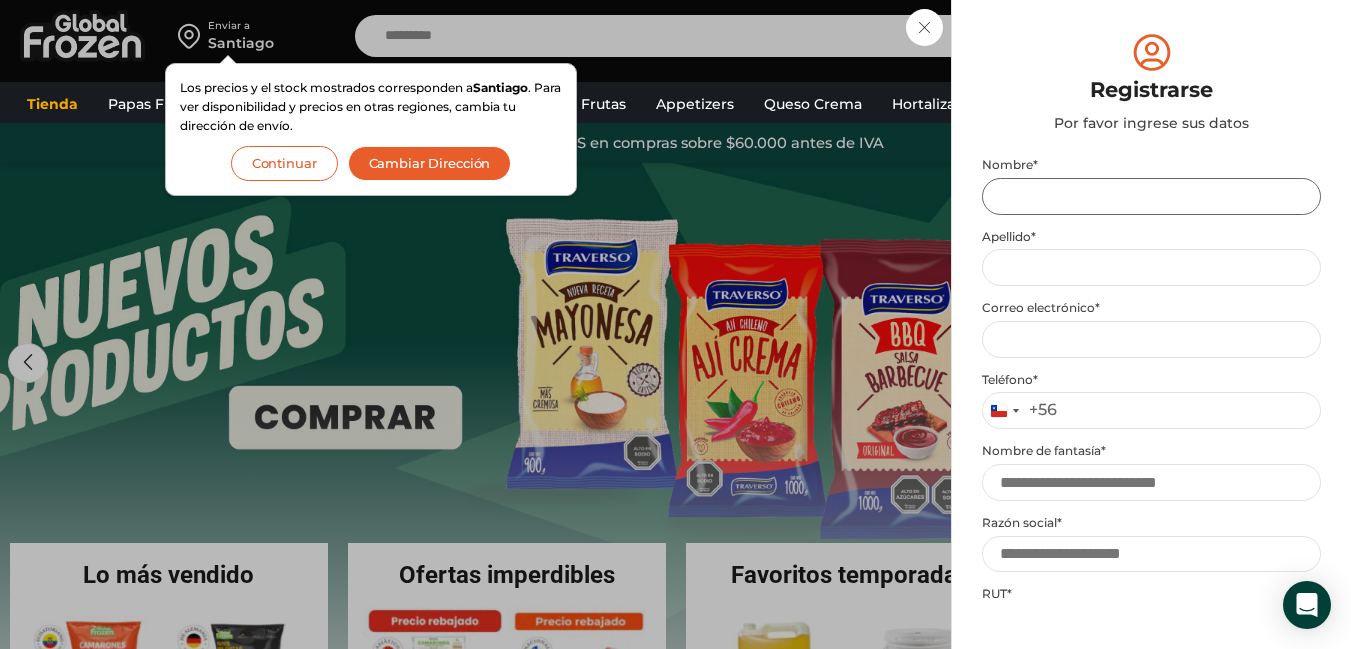 click on "Nombre  *" at bounding box center (1151, 196) 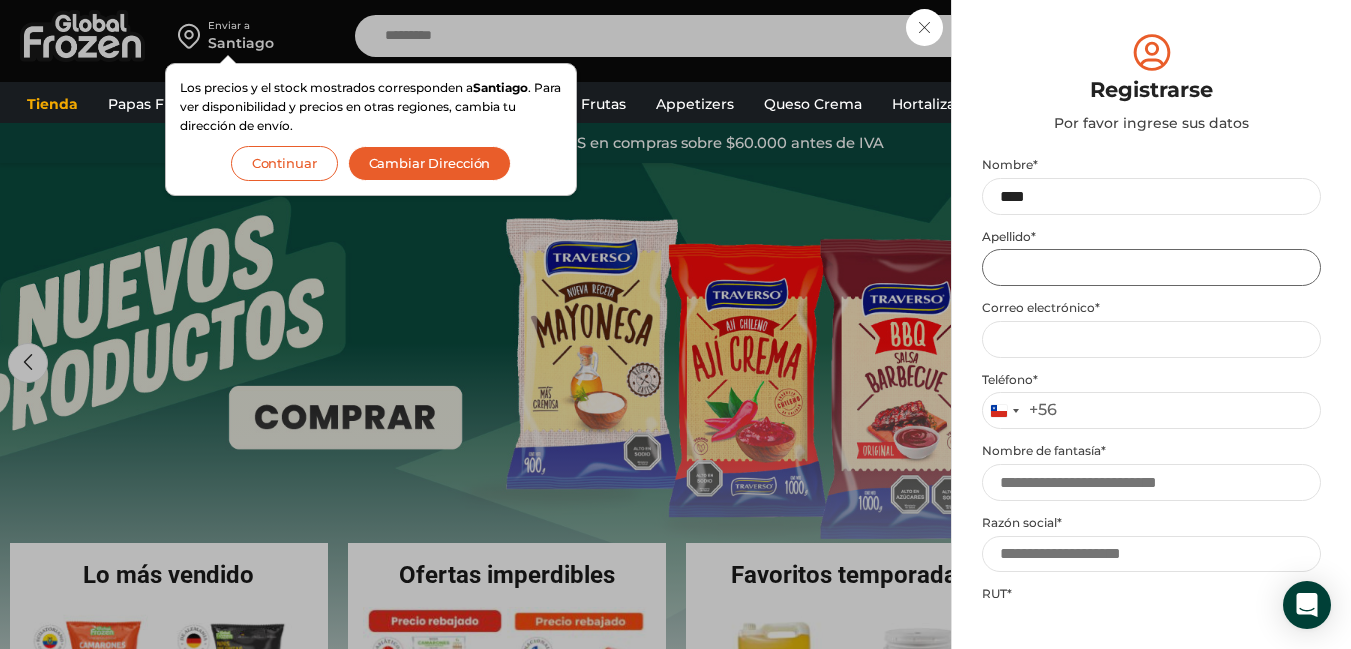 type on "**********" 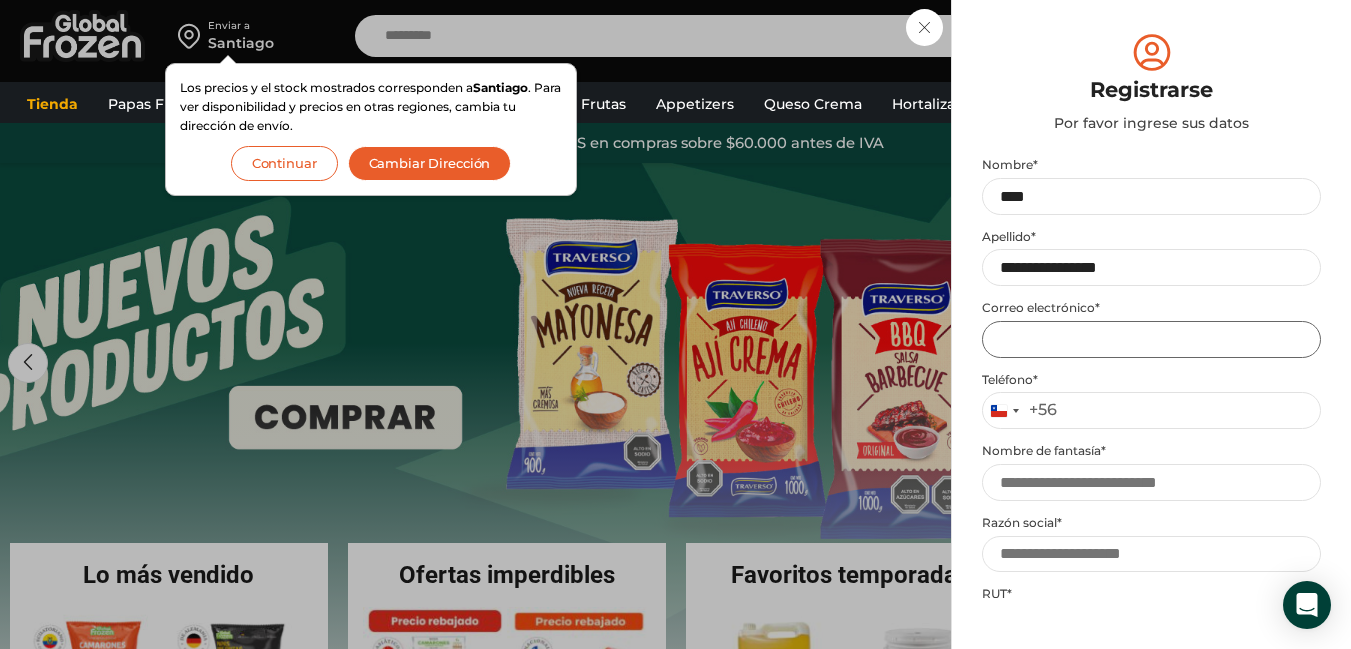 type on "**********" 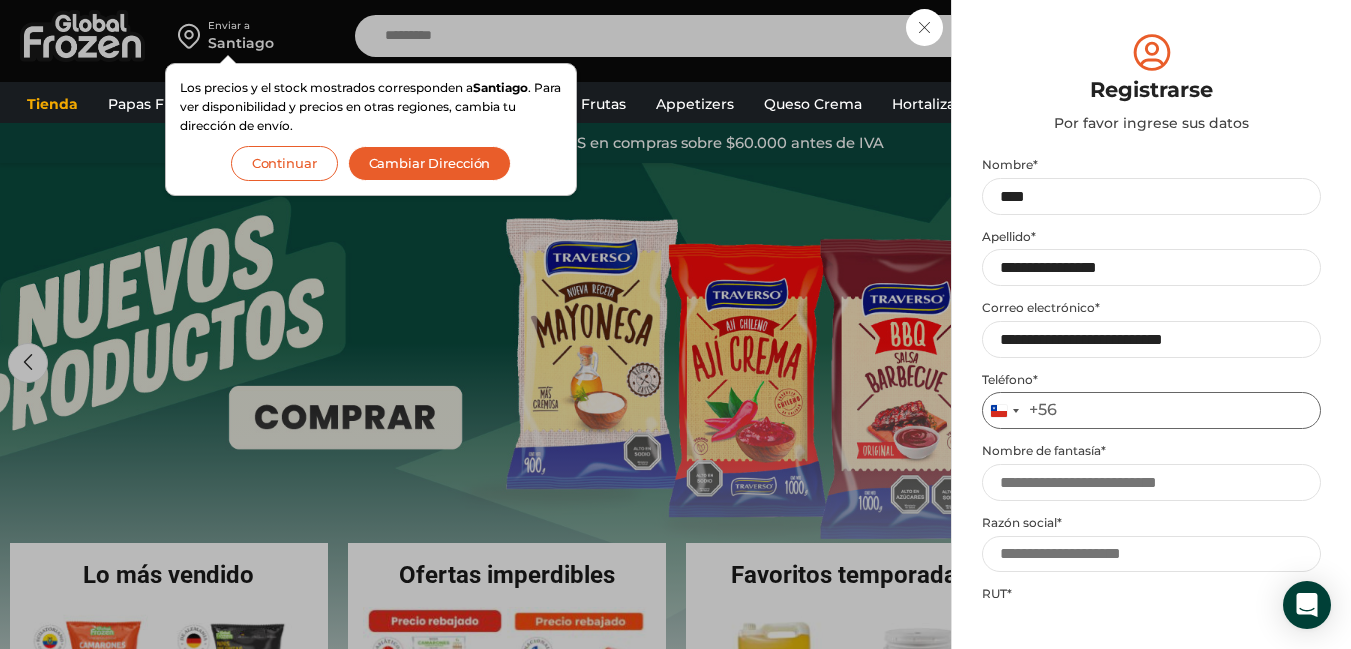 type on "*********" 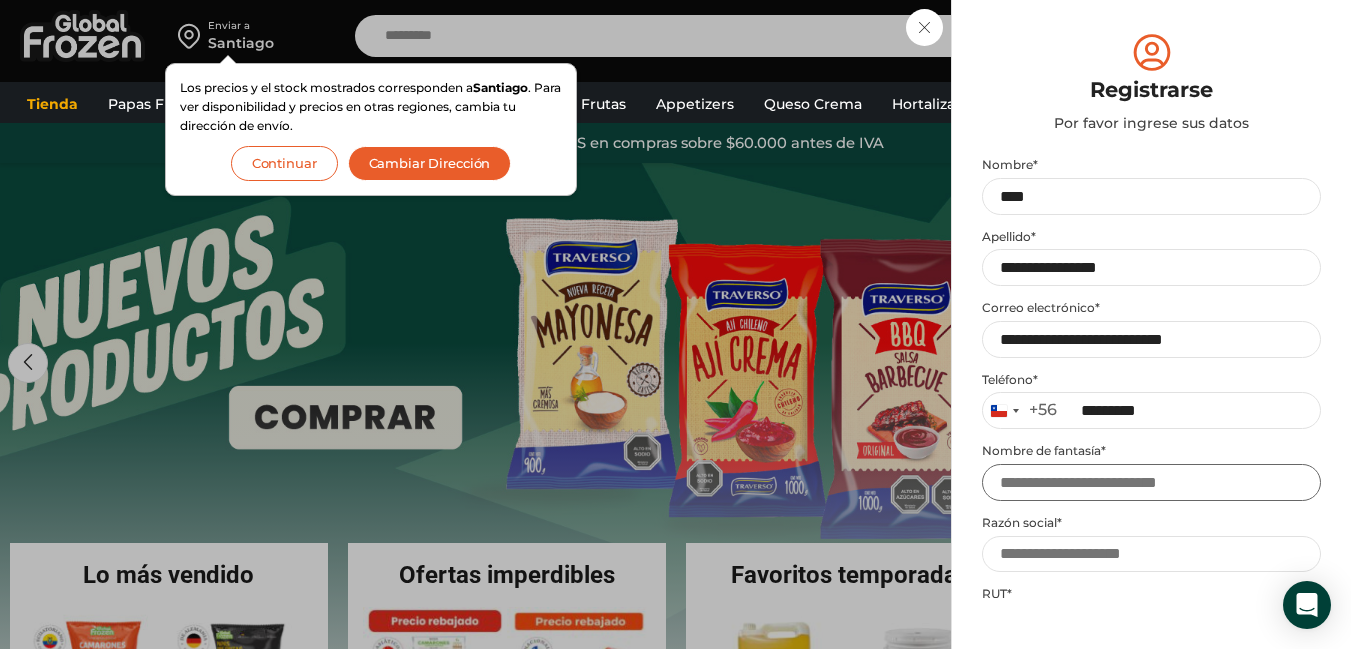 click on "Nombre de fantasía  *" at bounding box center [1151, 482] 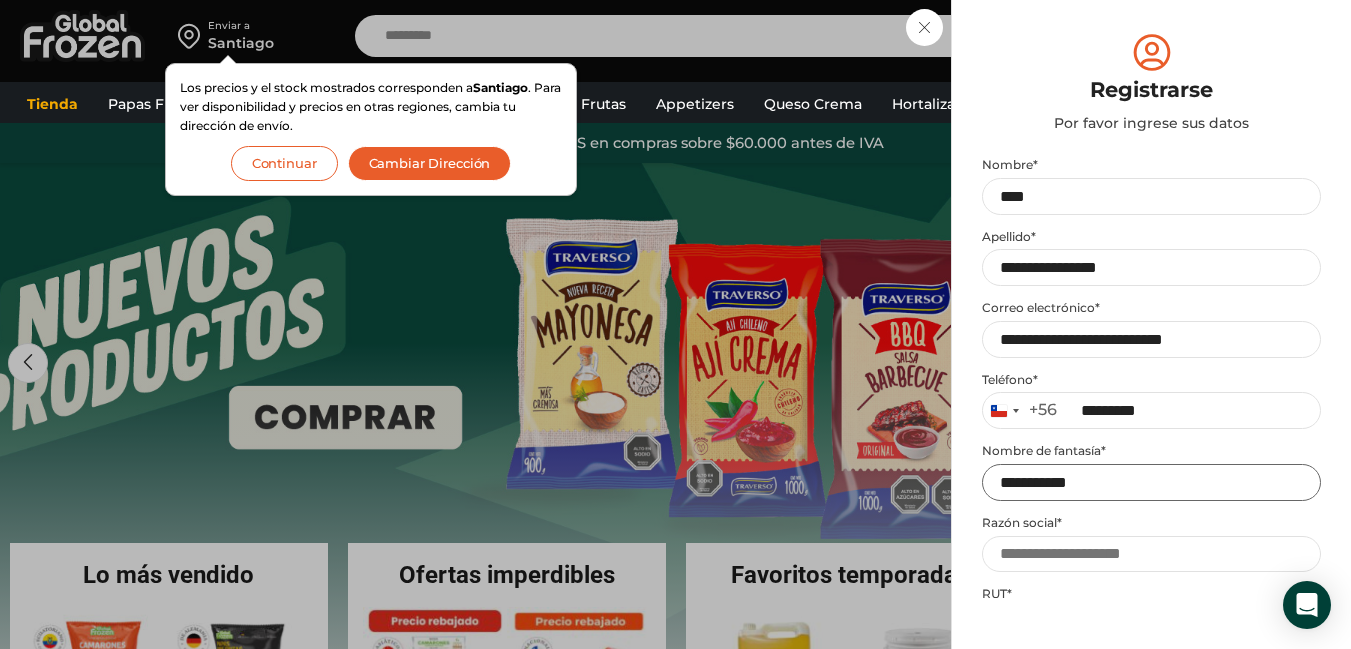 type on "**********" 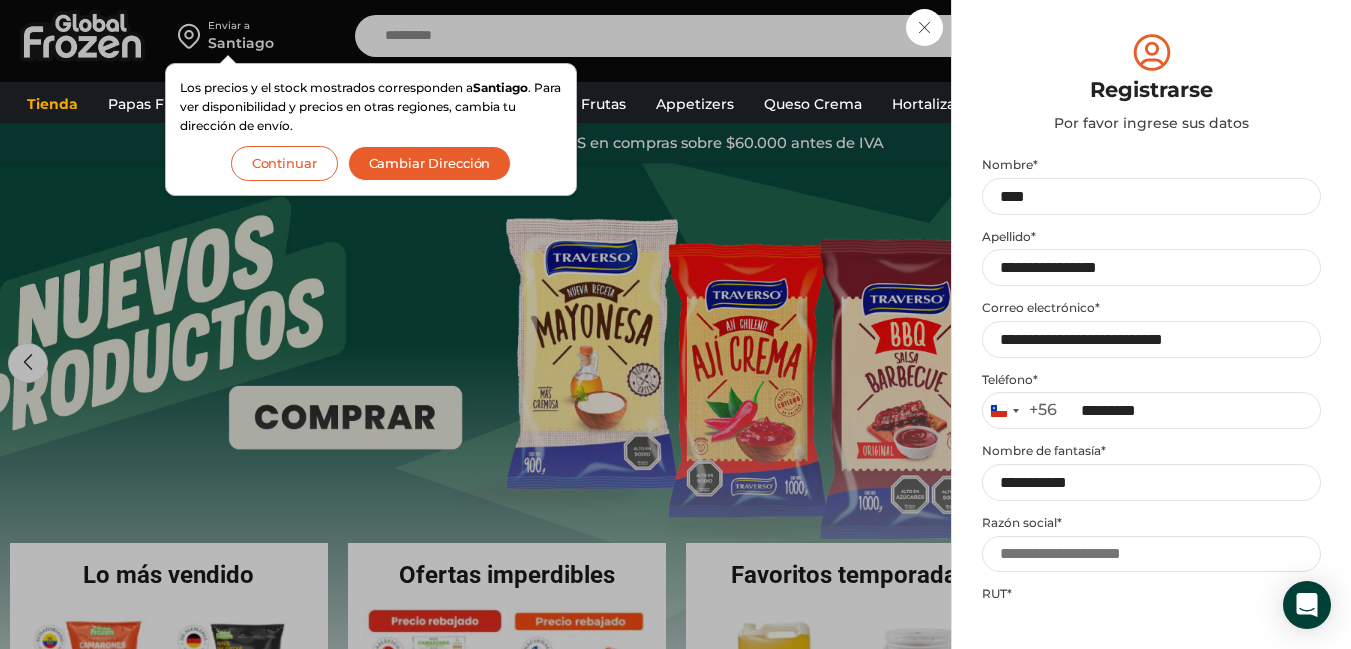click on "Razón social  *" at bounding box center [1151, 523] 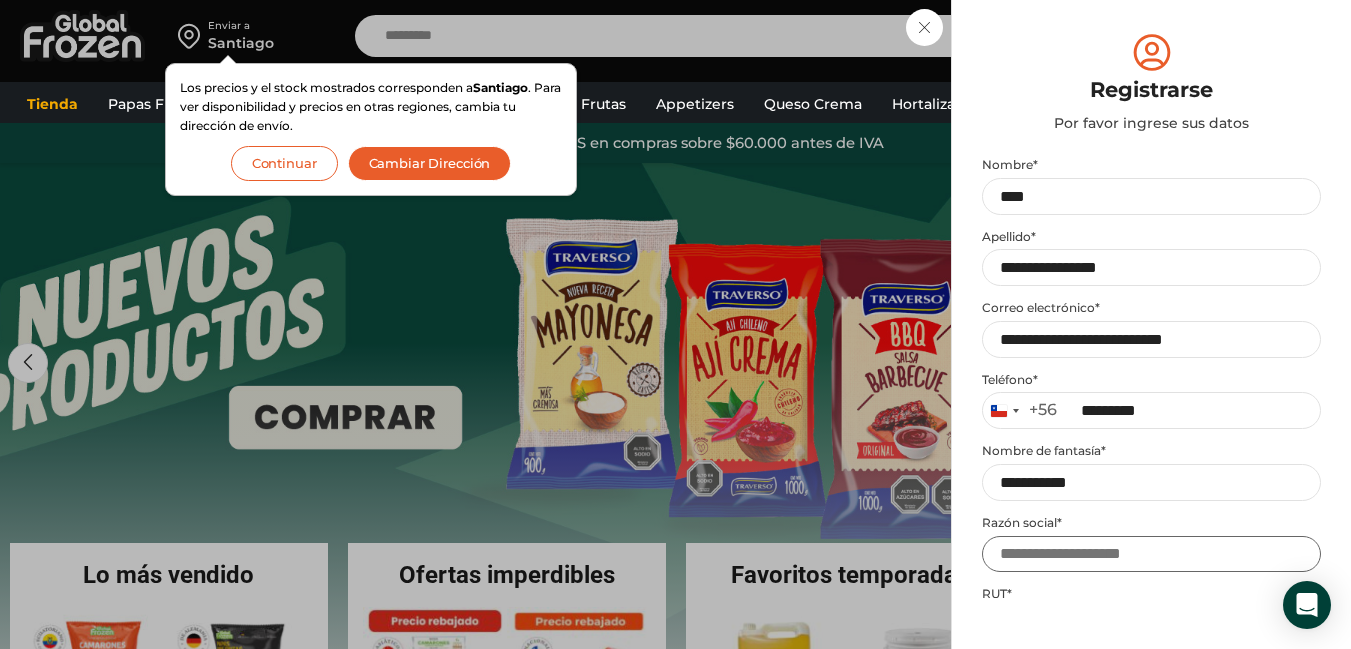 click on "Razón social  *" at bounding box center [1151, 554] 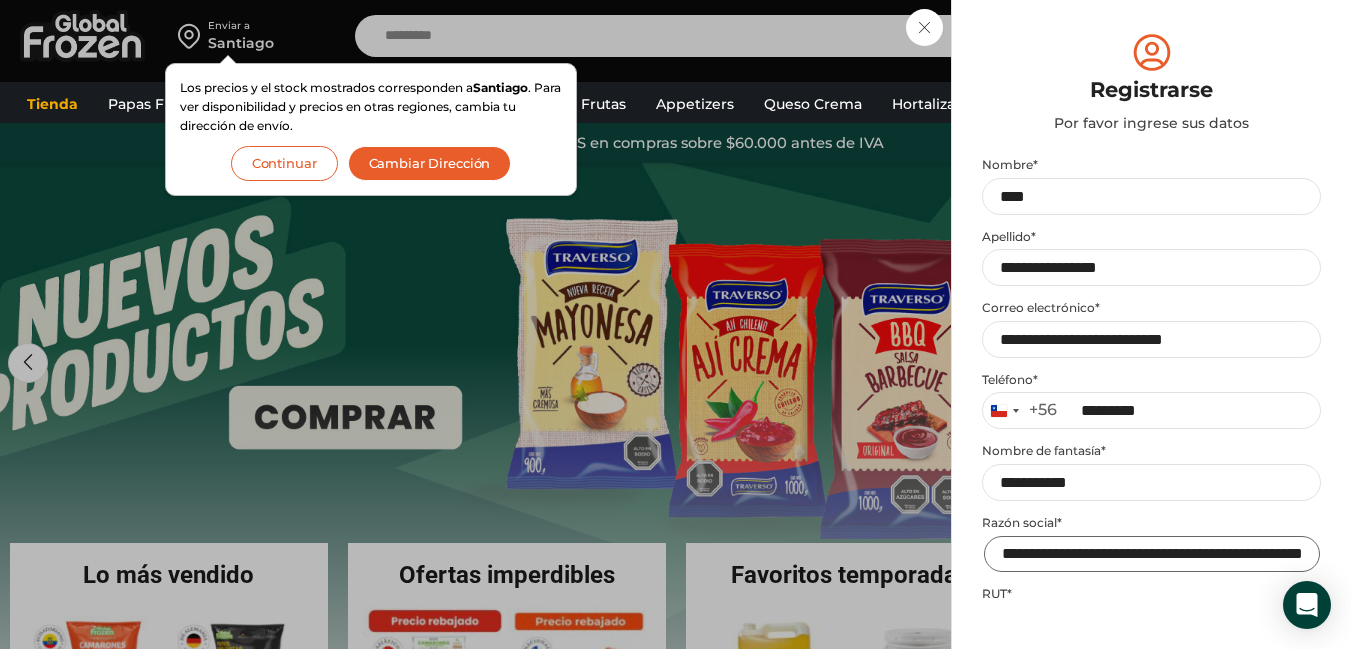 scroll, scrollTop: 0, scrollLeft: 126, axis: horizontal 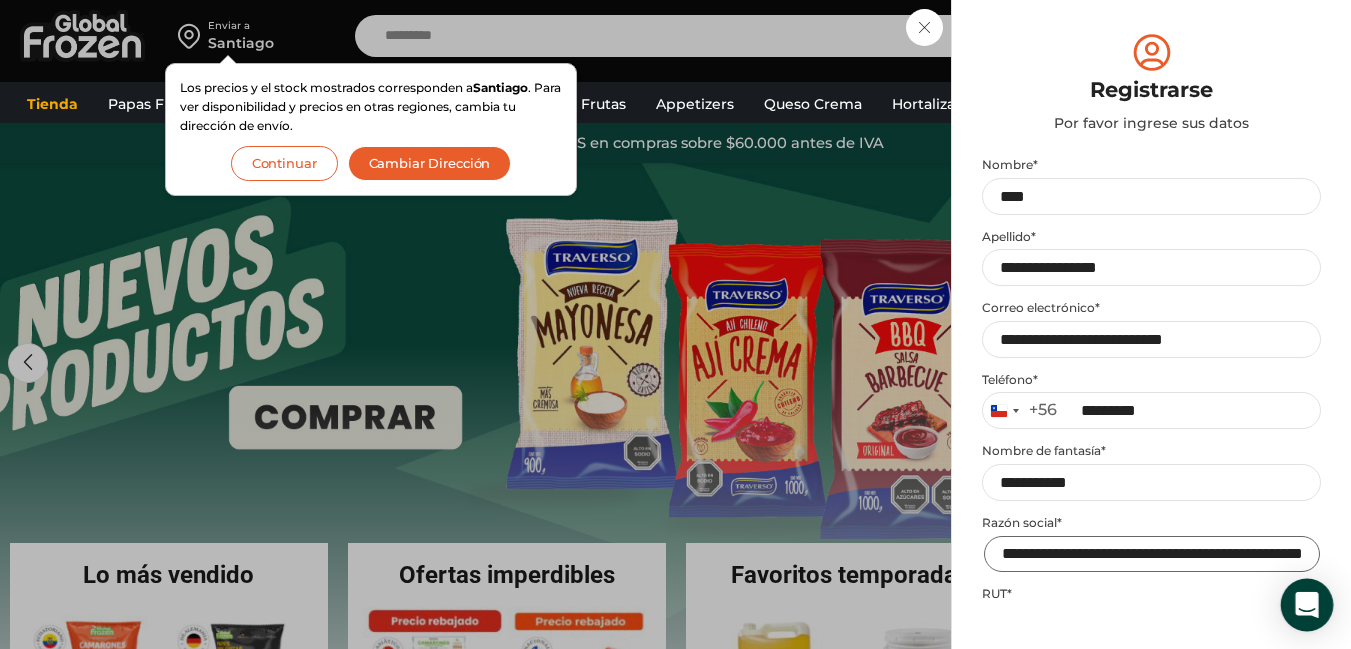 type on "**********" 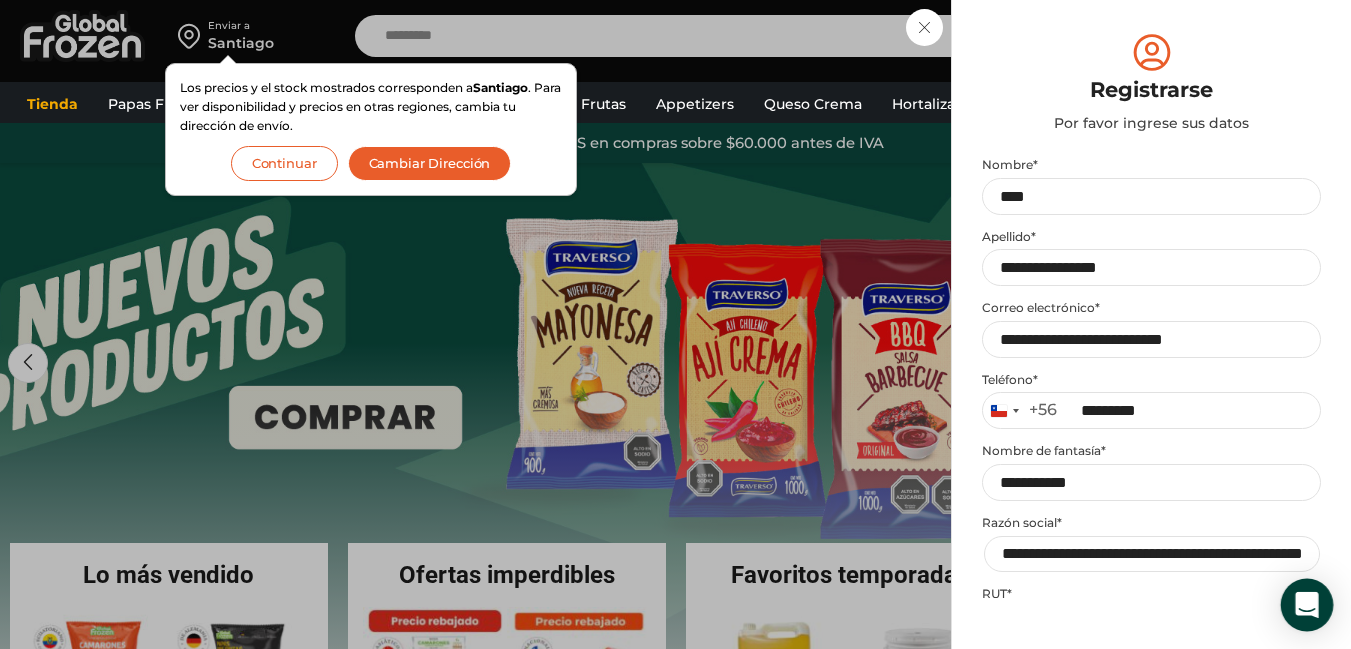 scroll, scrollTop: 0, scrollLeft: 0, axis: both 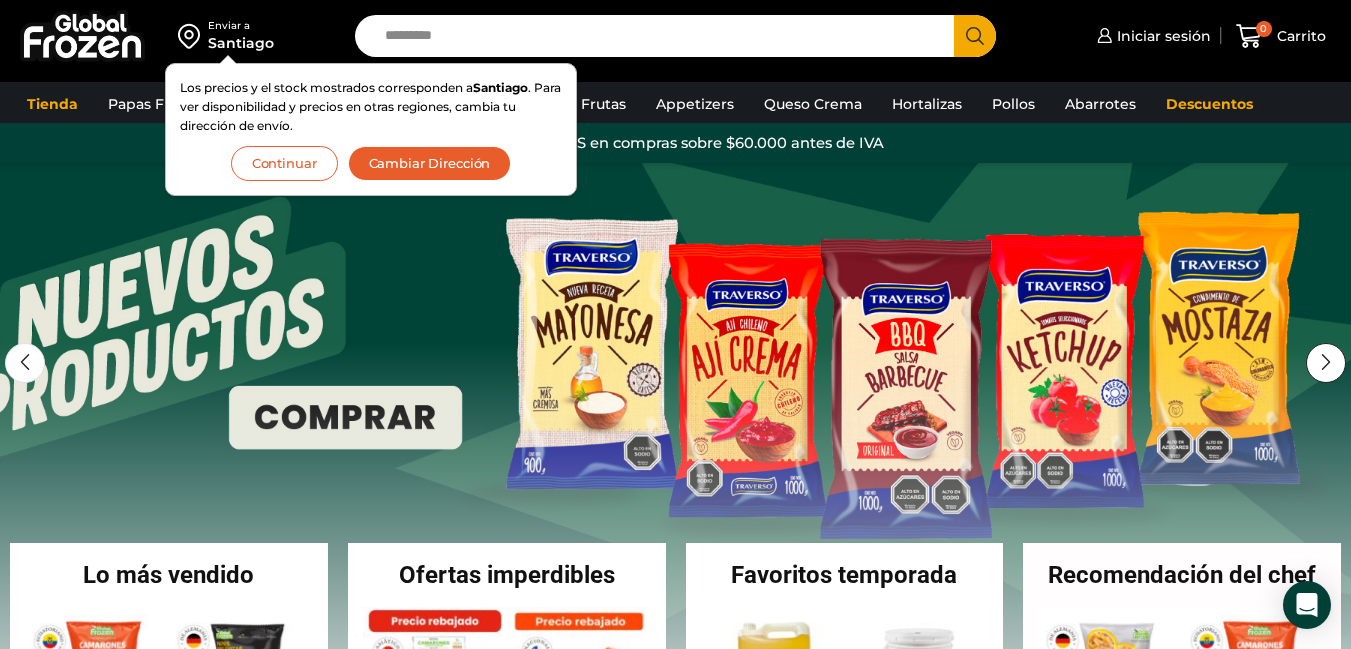 click at bounding box center [1326, 363] 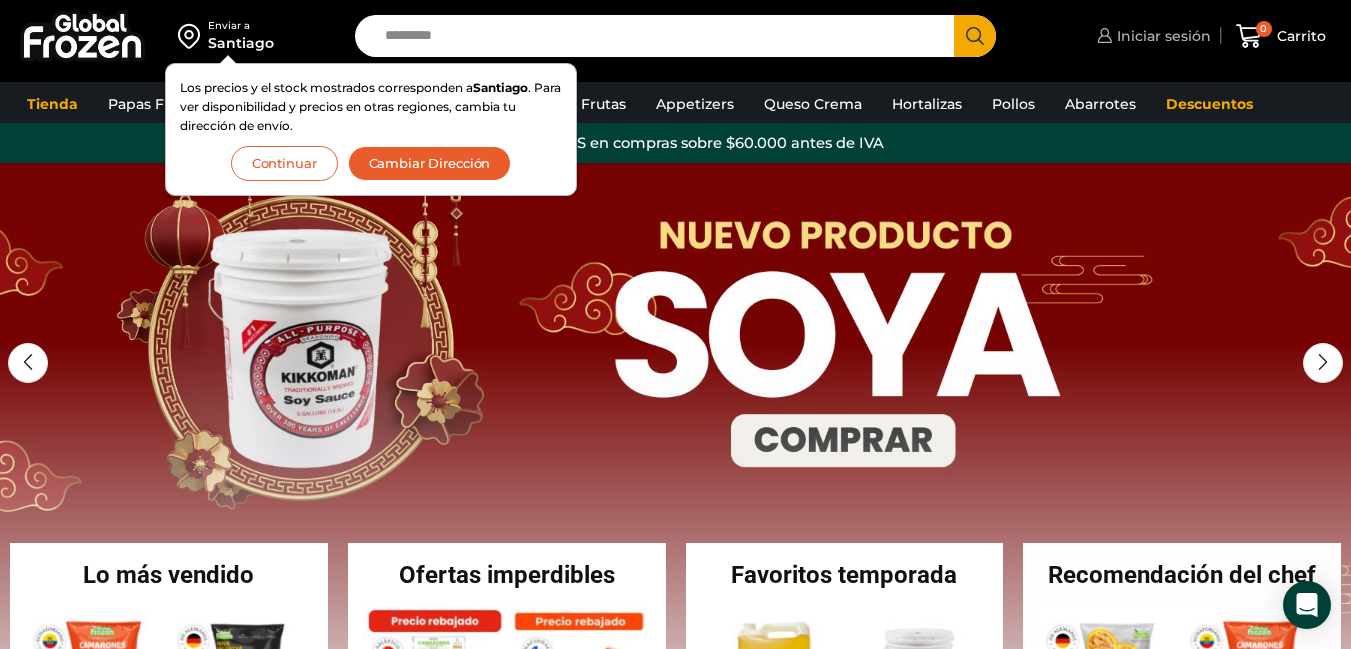 click on "Iniciar sesión" at bounding box center [1161, 36] 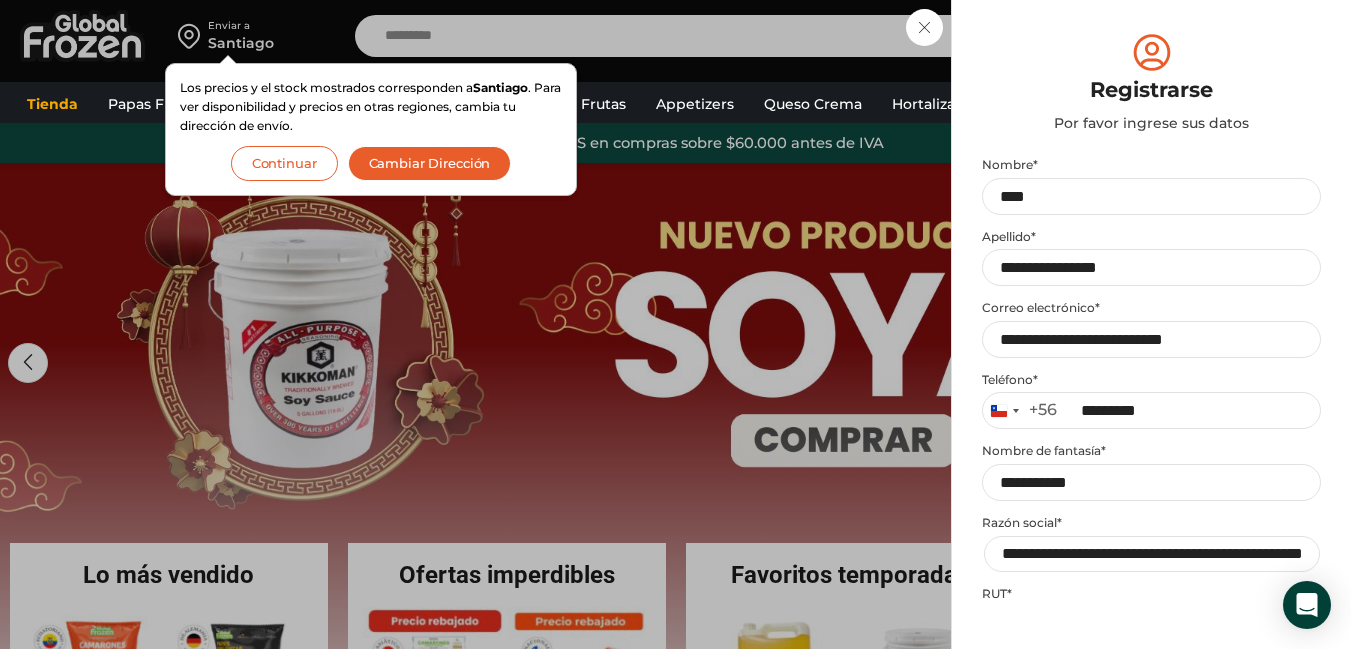 scroll, scrollTop: 333, scrollLeft: 0, axis: vertical 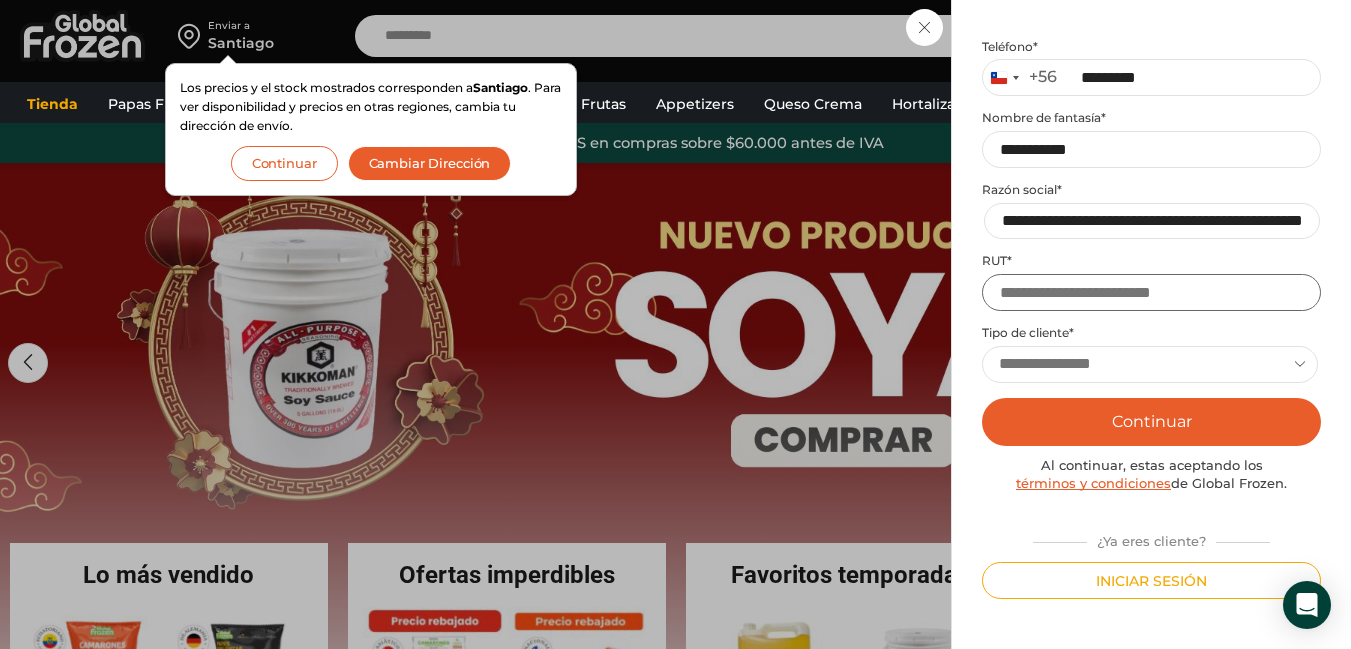 click on "RUT  *" at bounding box center [1151, 292] 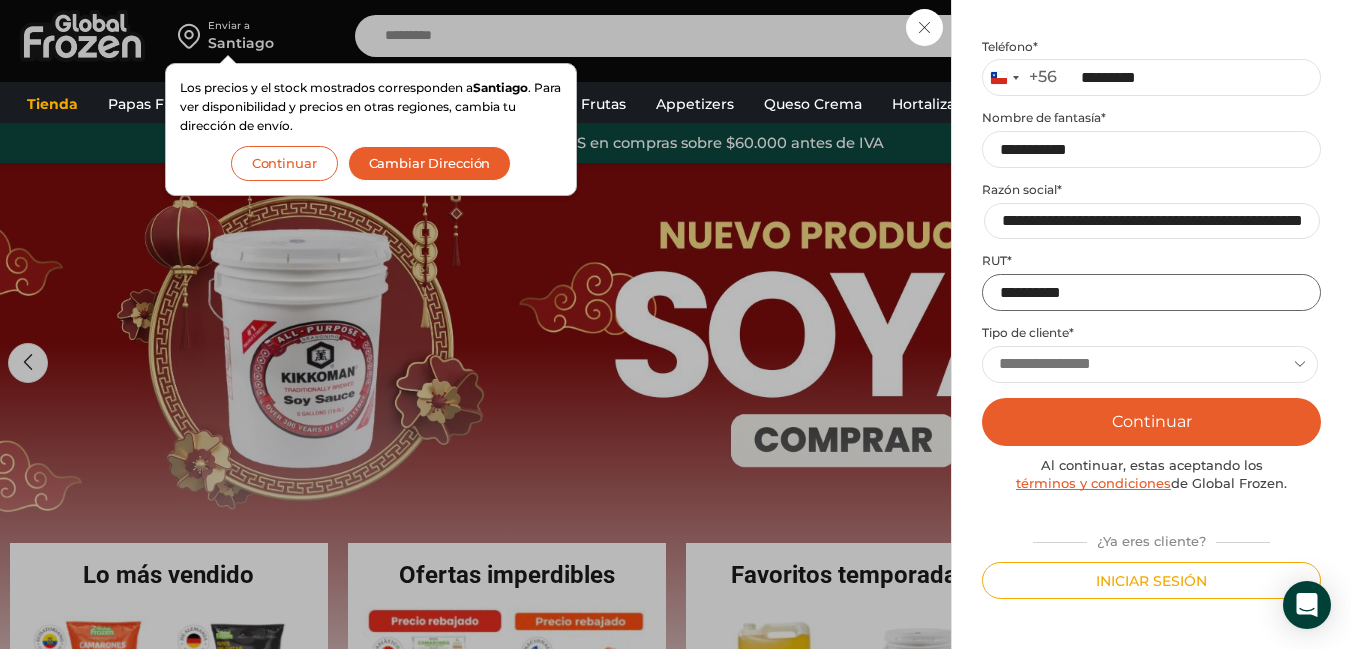 type on "**********" 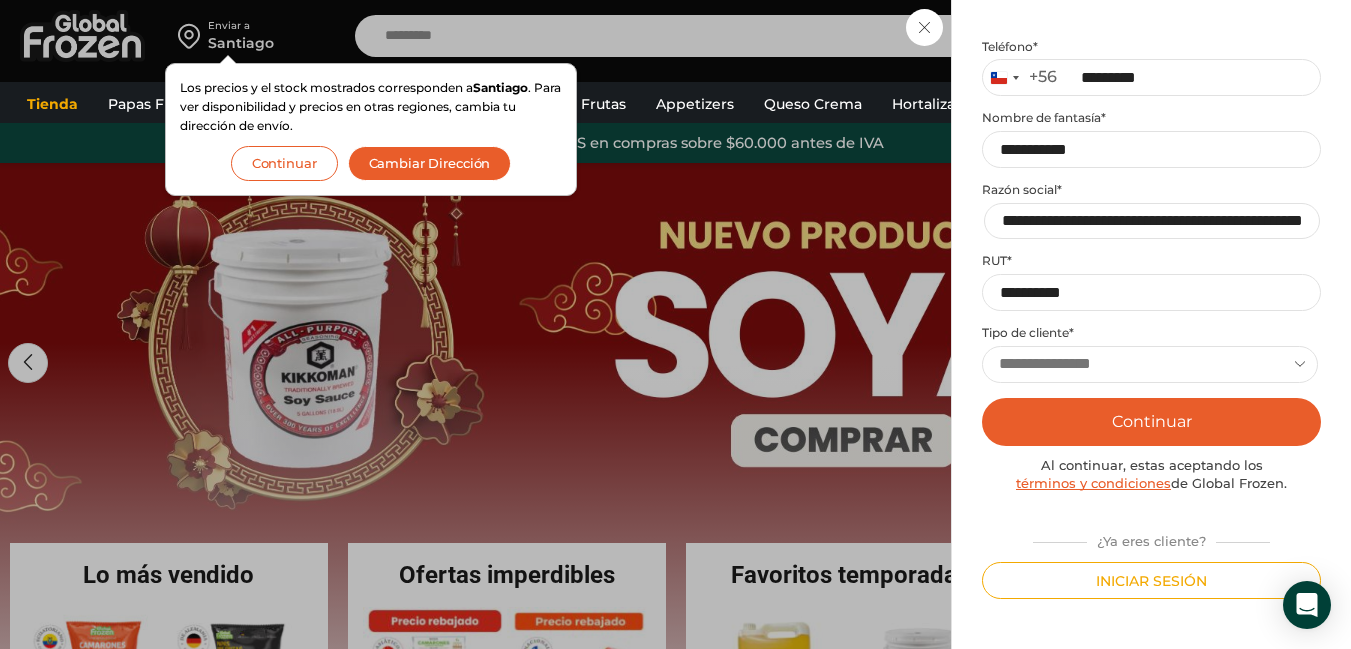 click on "**********" at bounding box center [1150, 364] 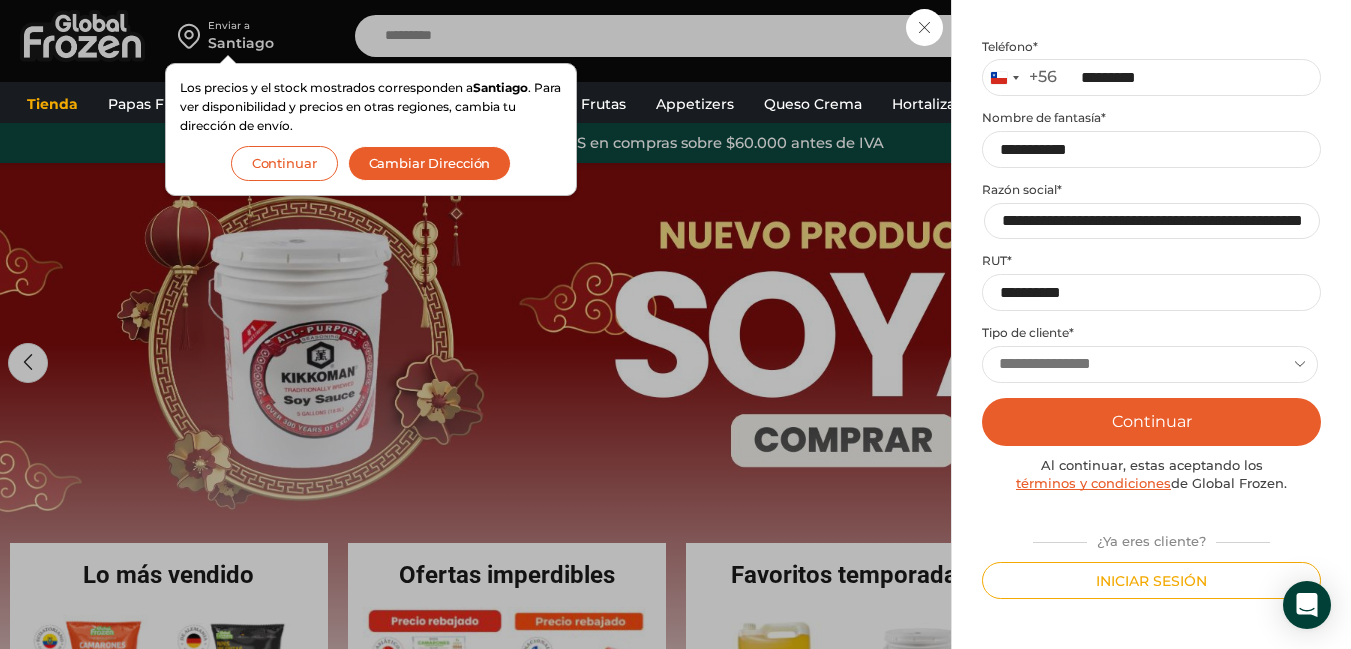 select on "****" 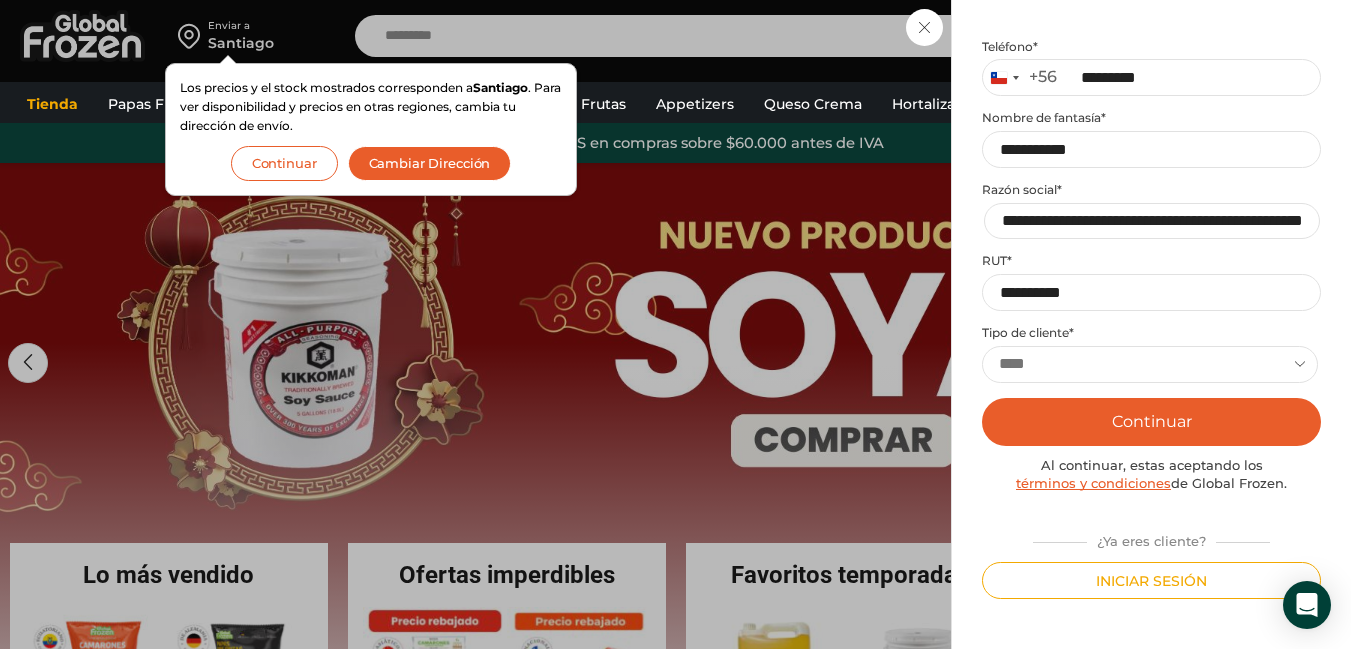 click on "**********" at bounding box center [1150, 364] 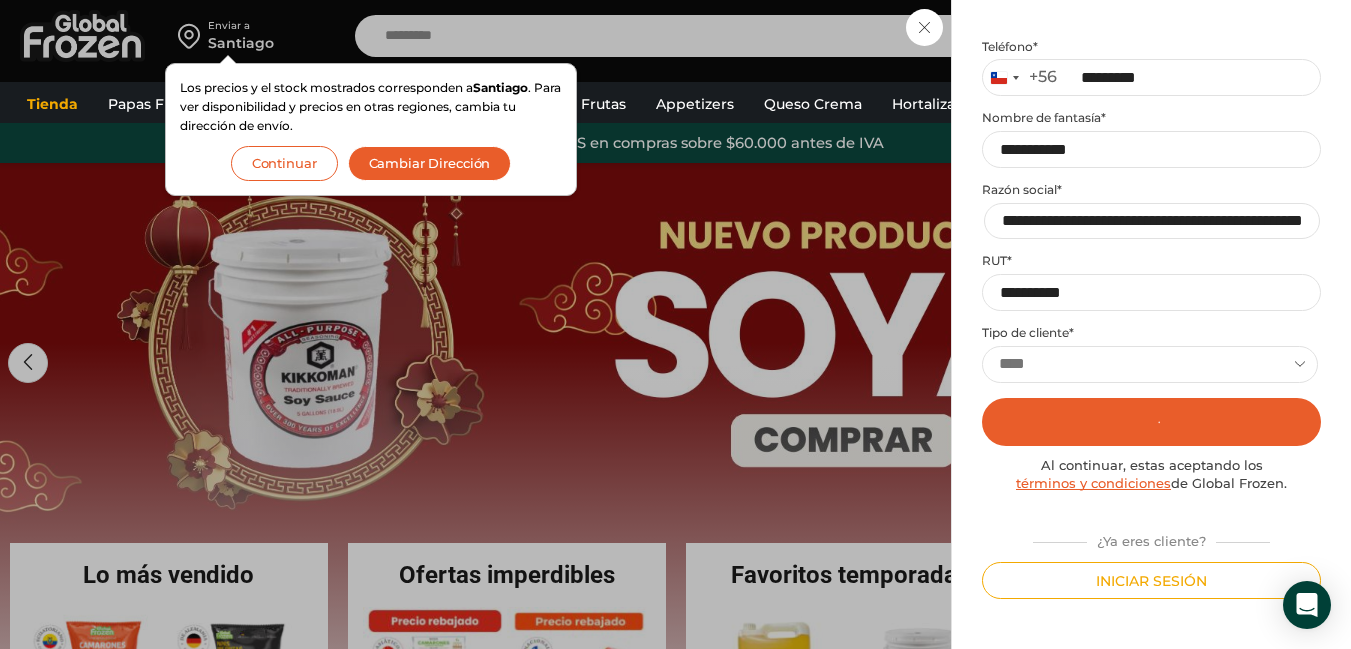 scroll, scrollTop: 0, scrollLeft: 0, axis: both 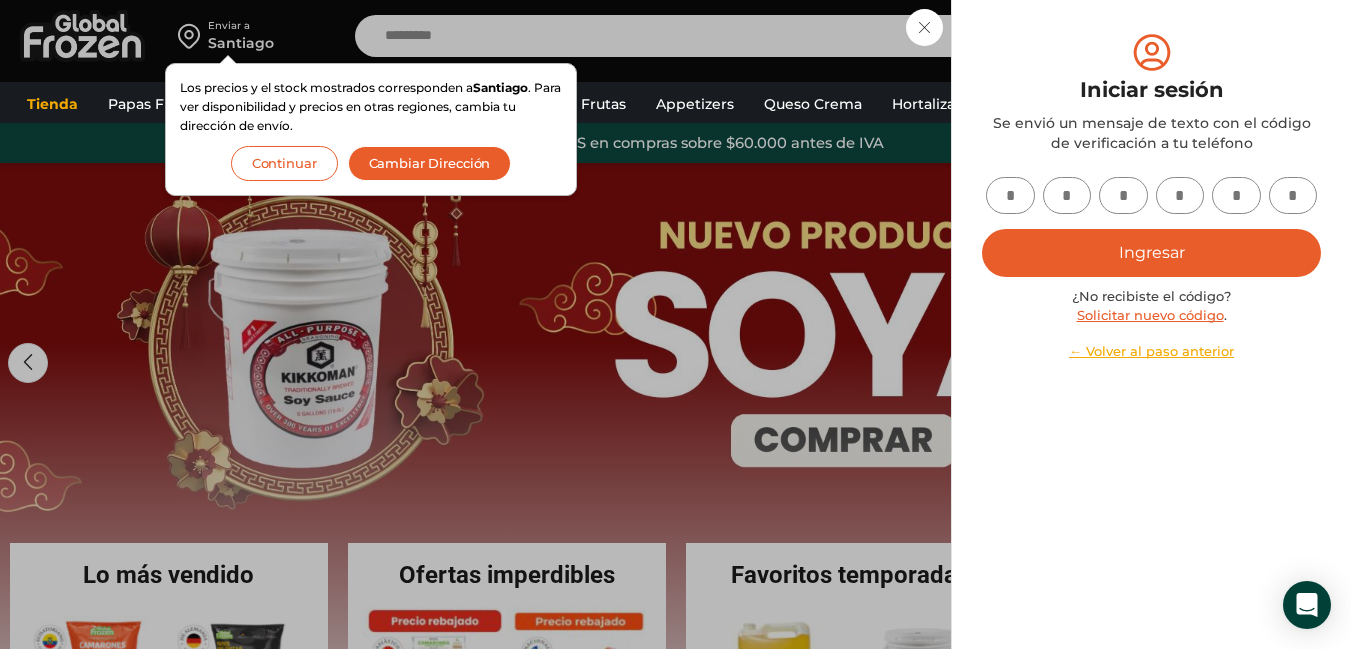 click at bounding box center [1010, 195] 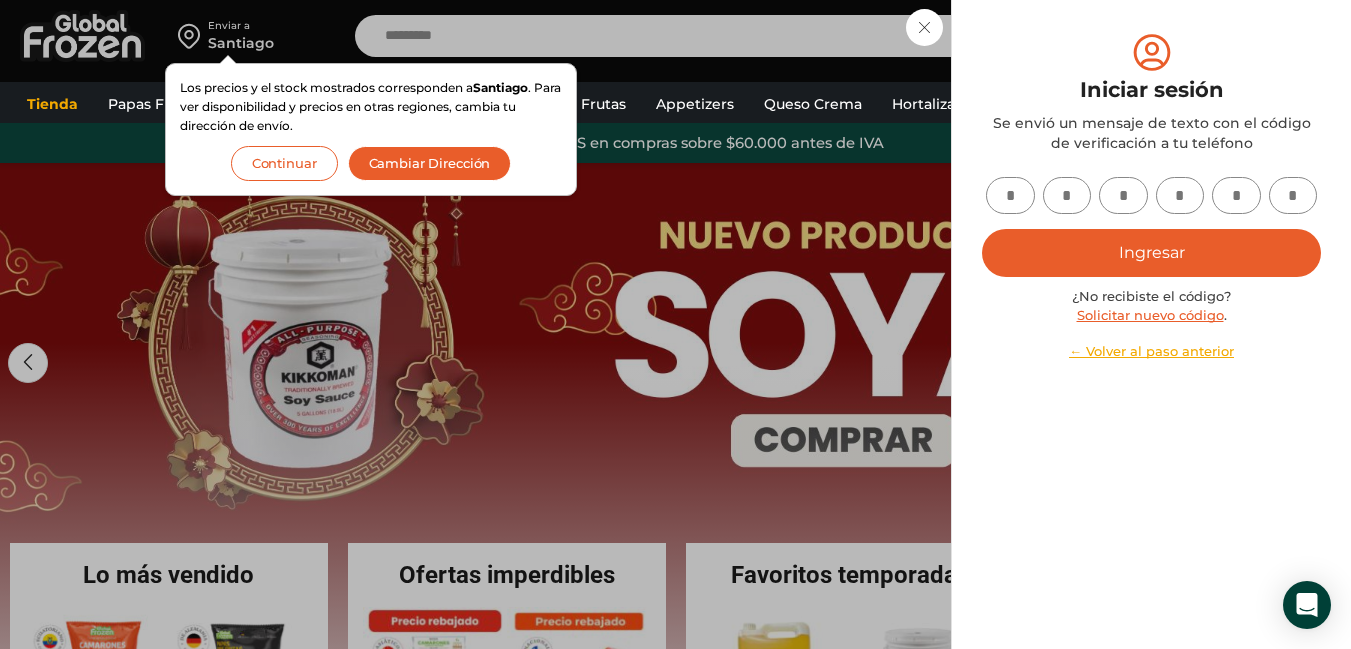 type on "*" 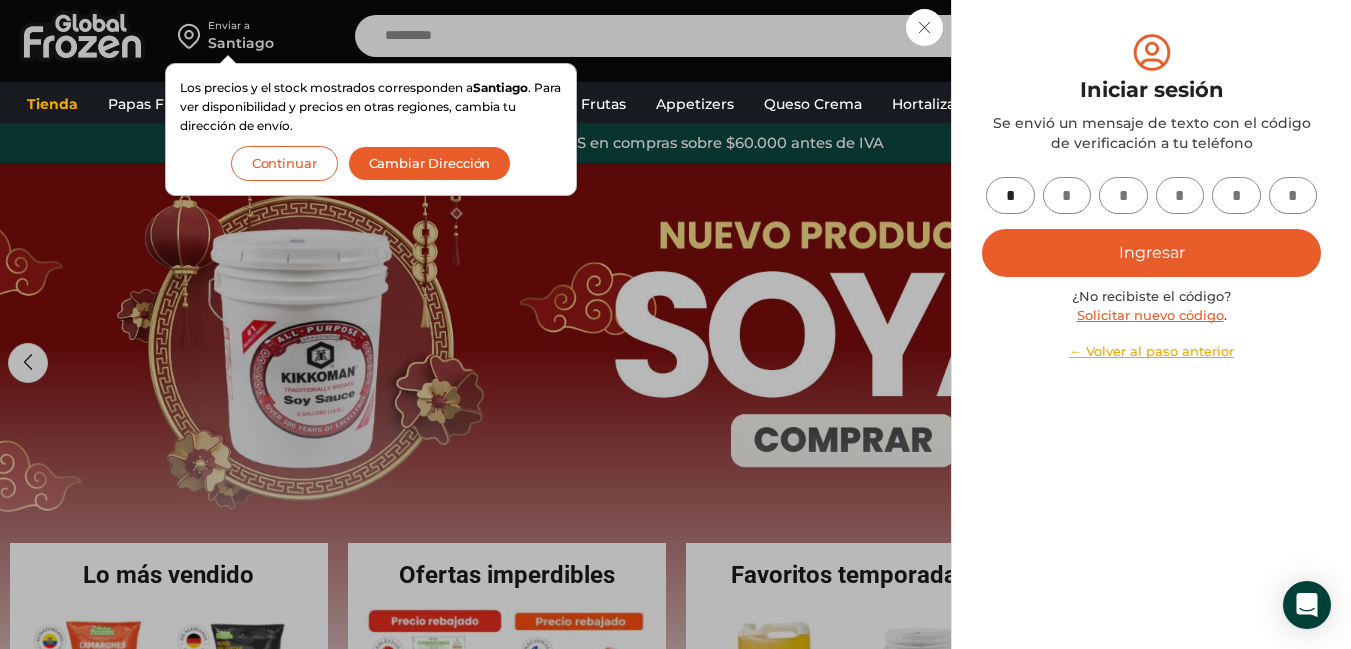 type on "*" 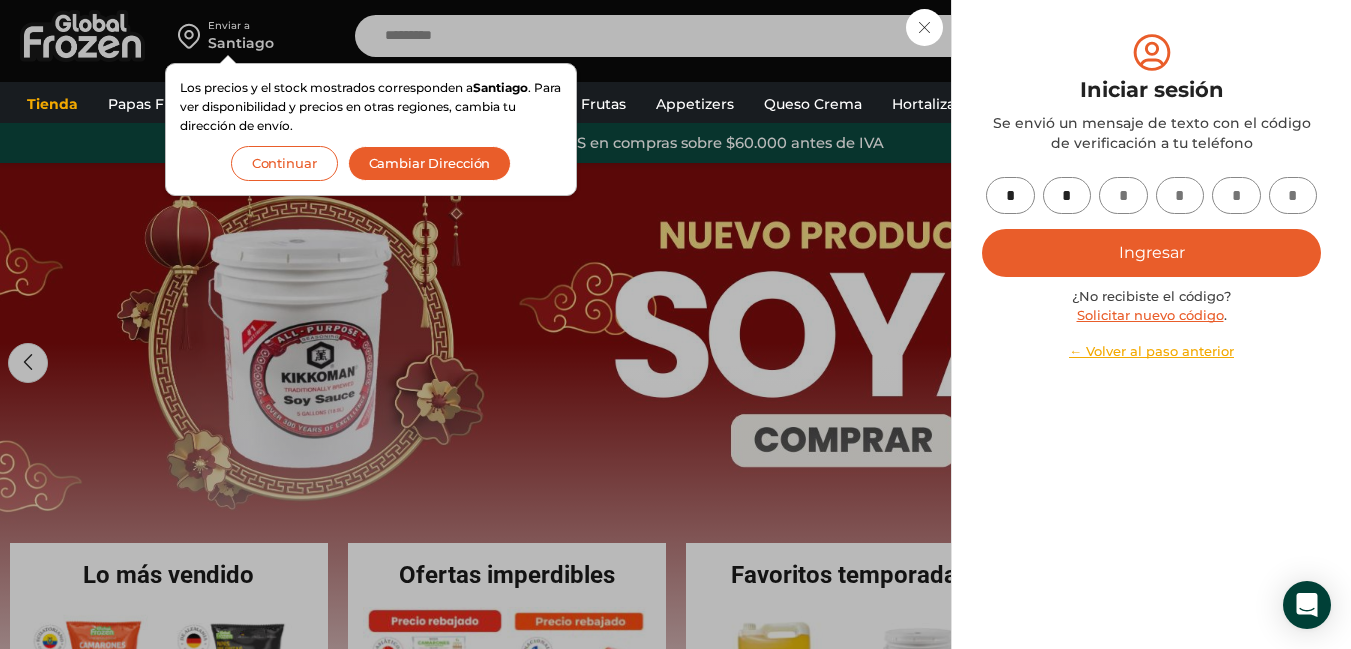 type on "*" 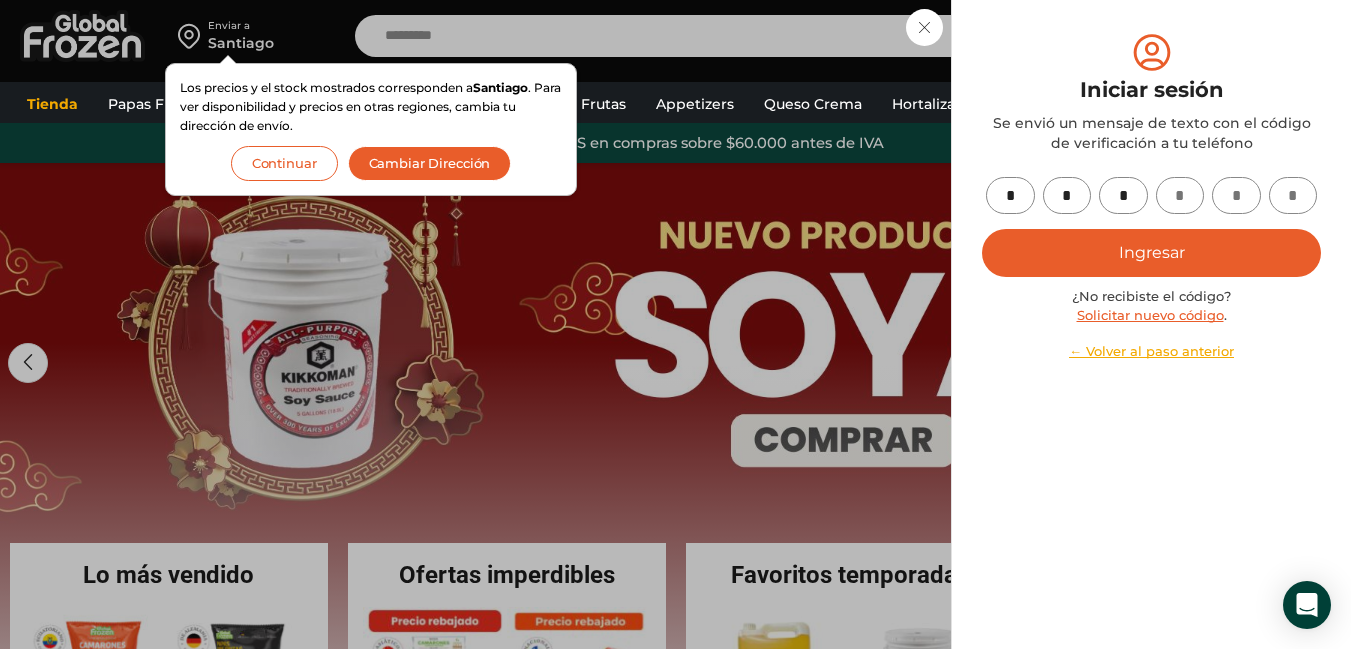 type on "*" 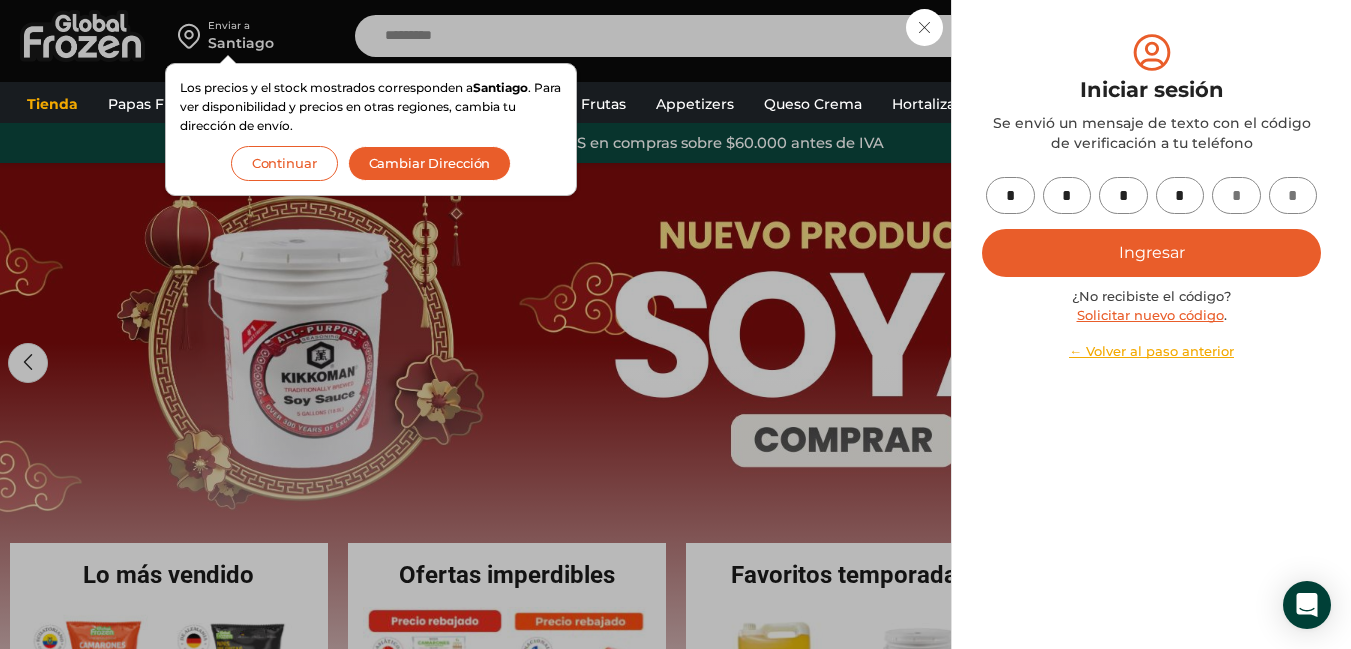 type on "*" 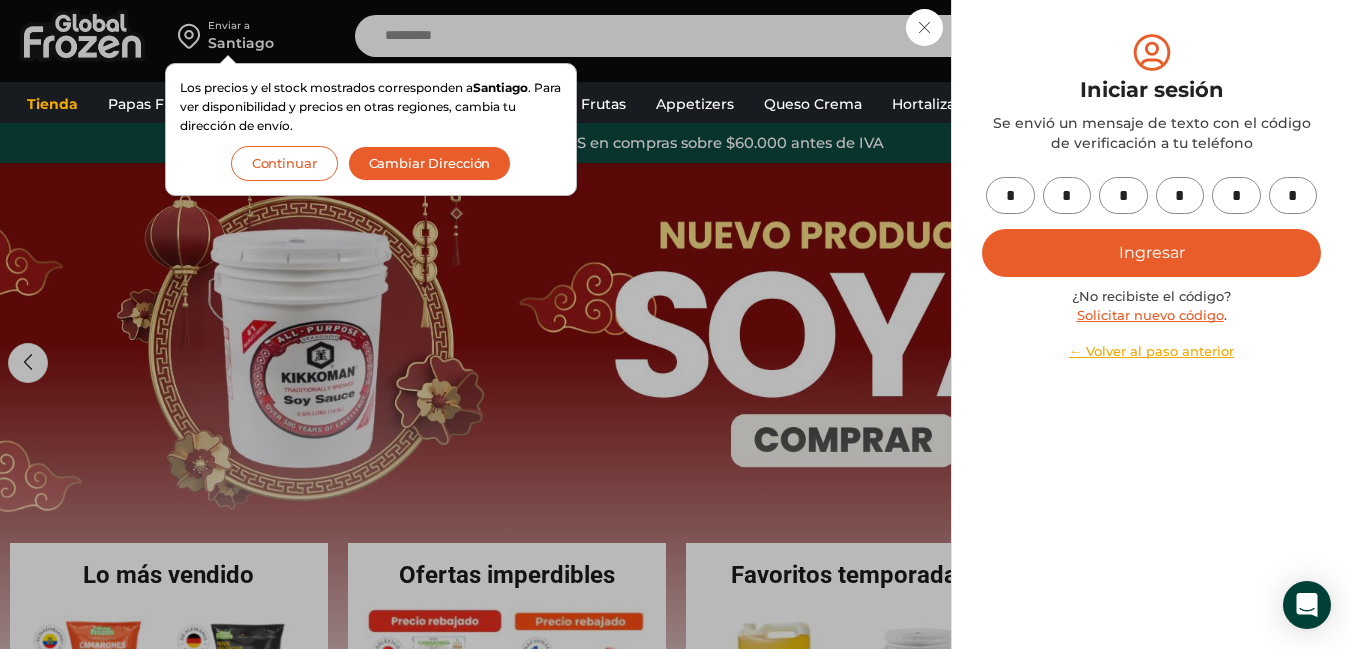 type on "*" 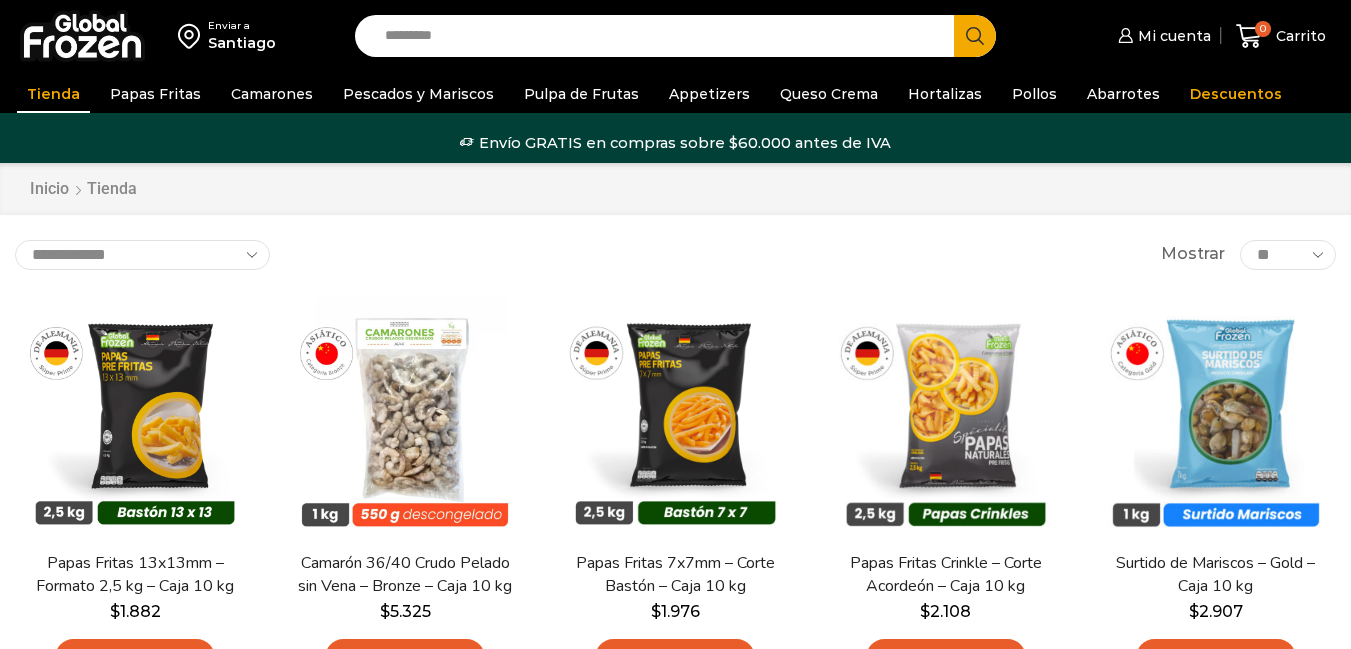 scroll, scrollTop: 0, scrollLeft: 0, axis: both 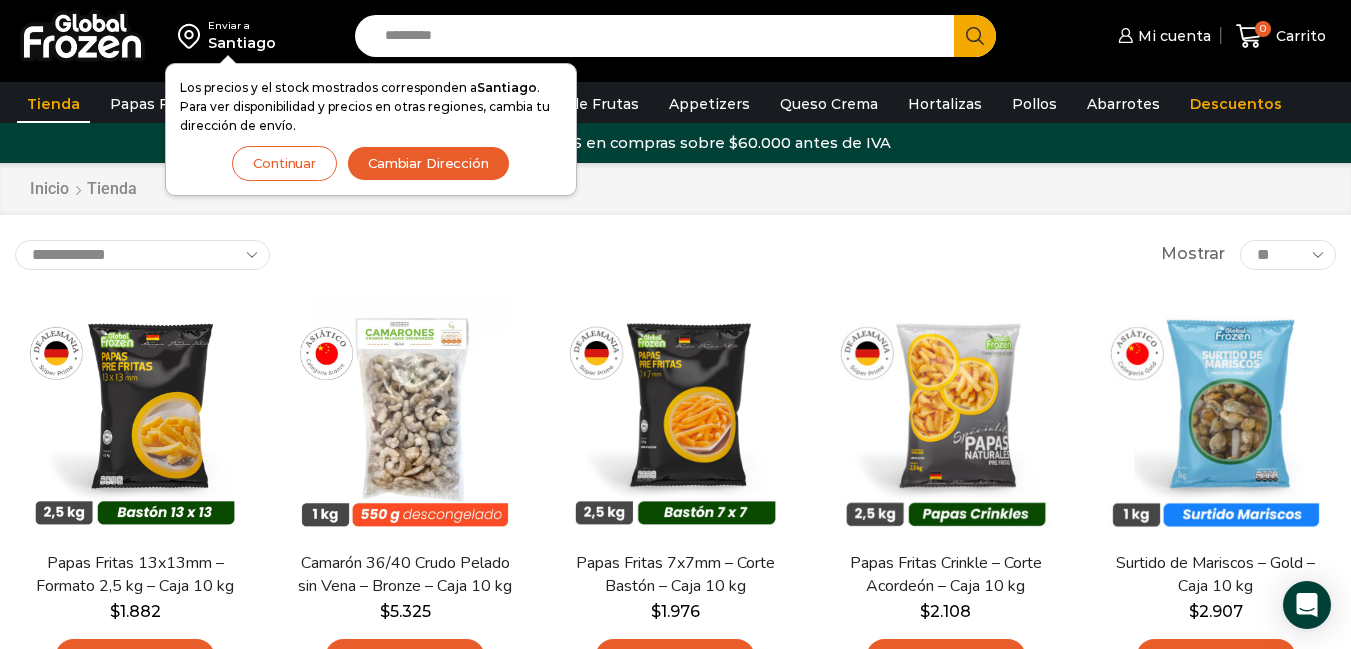 click on "Search input" at bounding box center (659, 36) 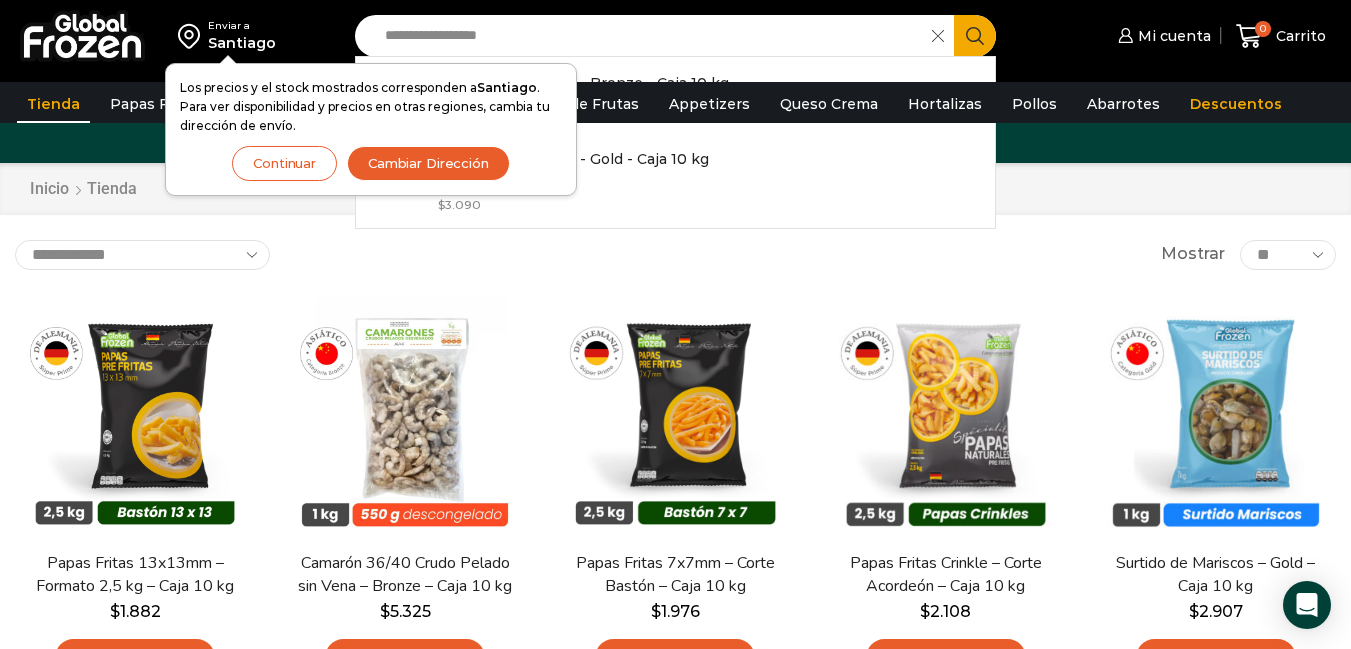 type on "**********" 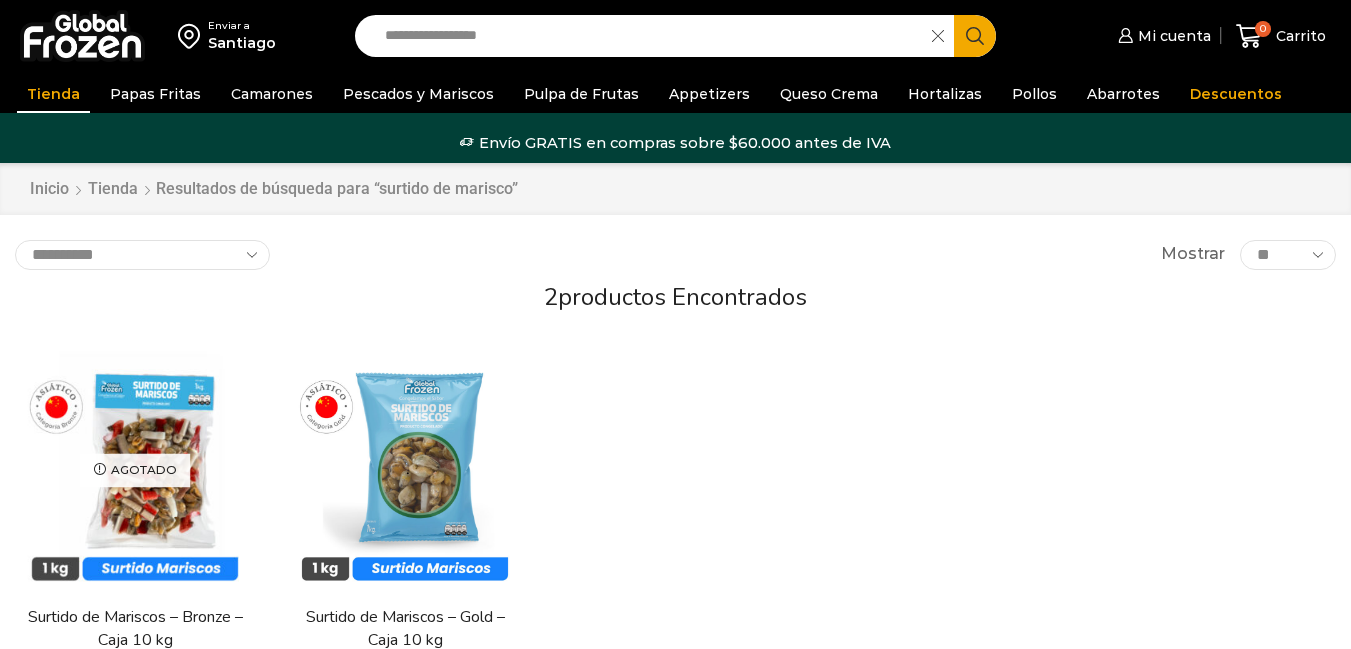 scroll, scrollTop: 0, scrollLeft: 0, axis: both 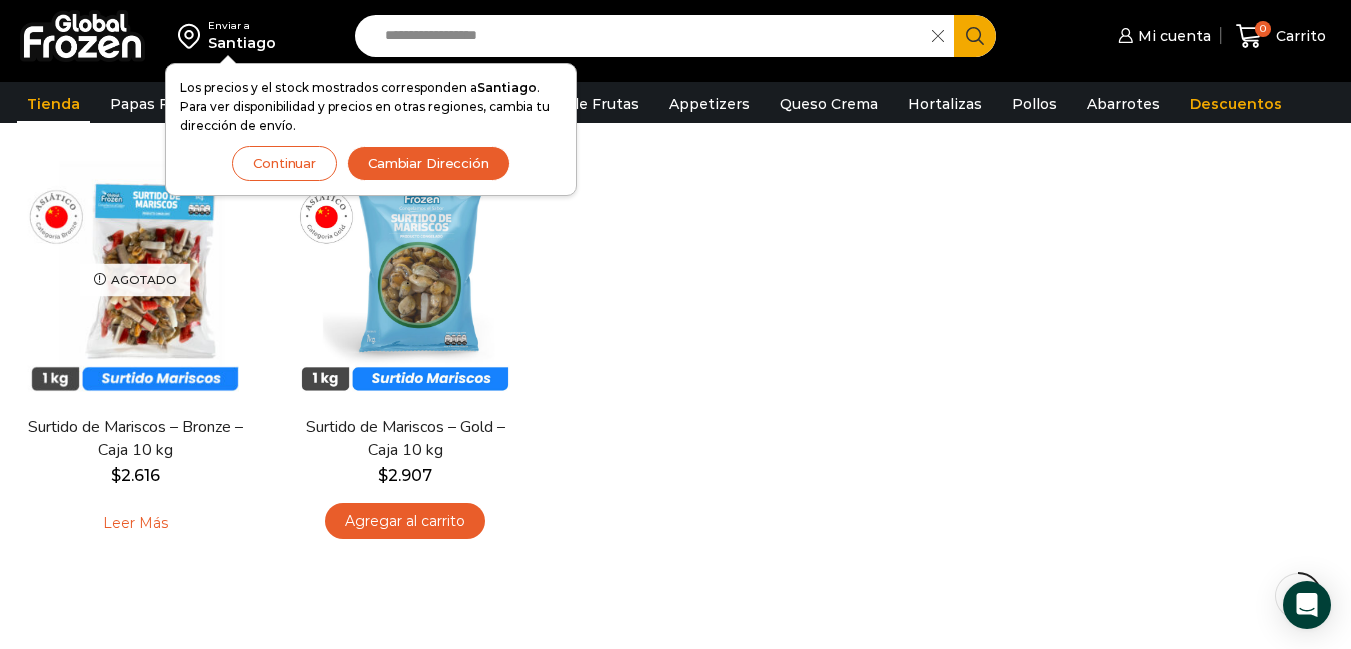 click on "Surtido de Mariscos – Bronze – Caja 10 kg
$ [PRICE]
Leer más
Hay stock
Vista Rápida
Surtido de Mariscos – Gold – Caja 10 kg
$ [PRICE]
Agregar al carrito" at bounding box center [675, 358] 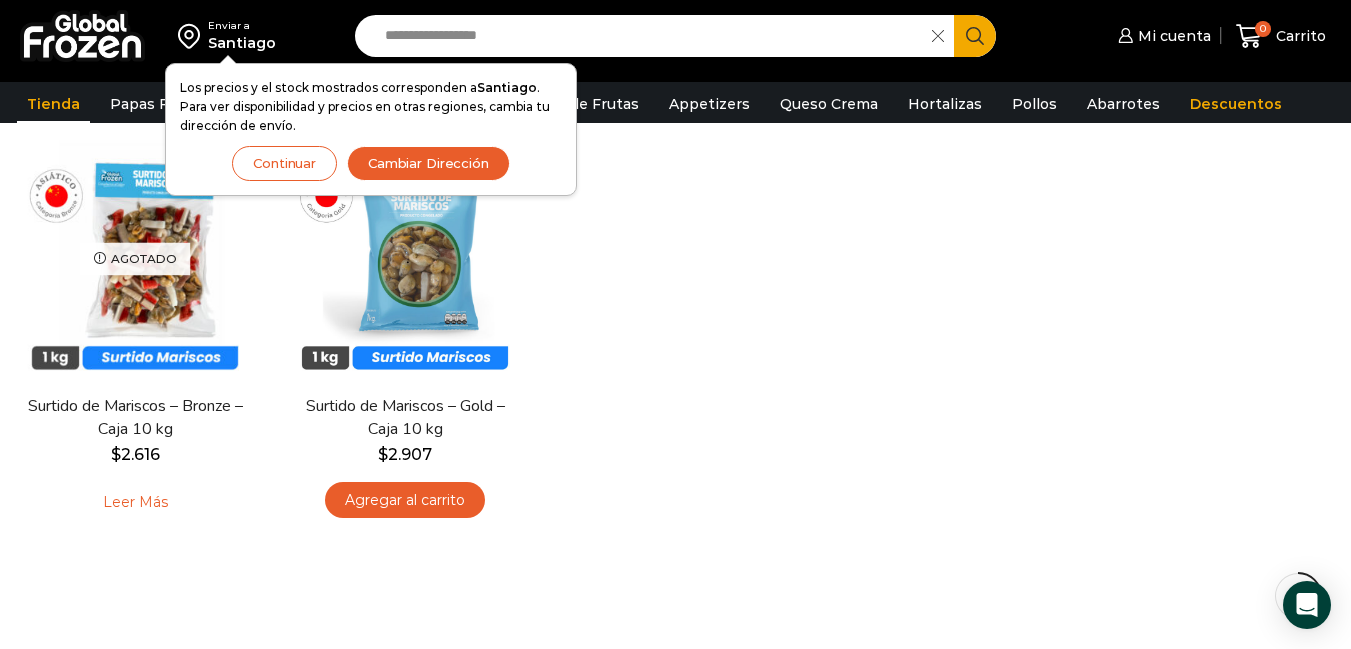 scroll, scrollTop: 240, scrollLeft: 0, axis: vertical 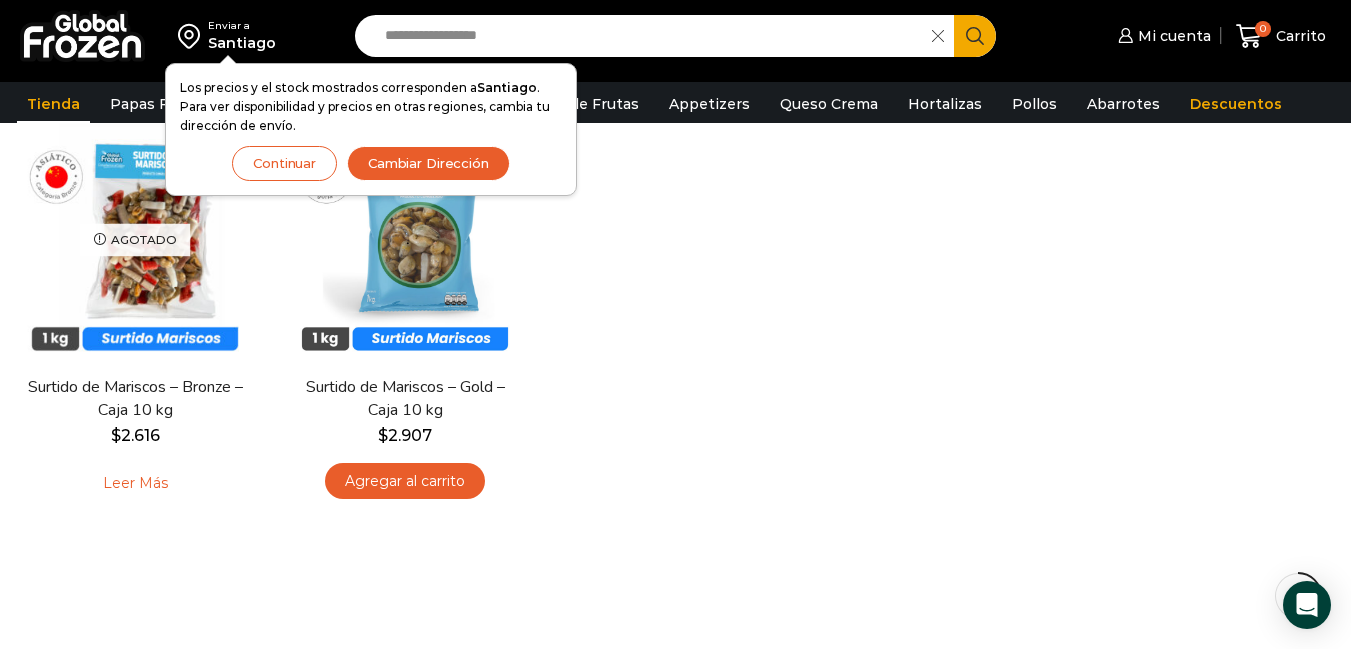 click on "Continuar" at bounding box center [284, 163] 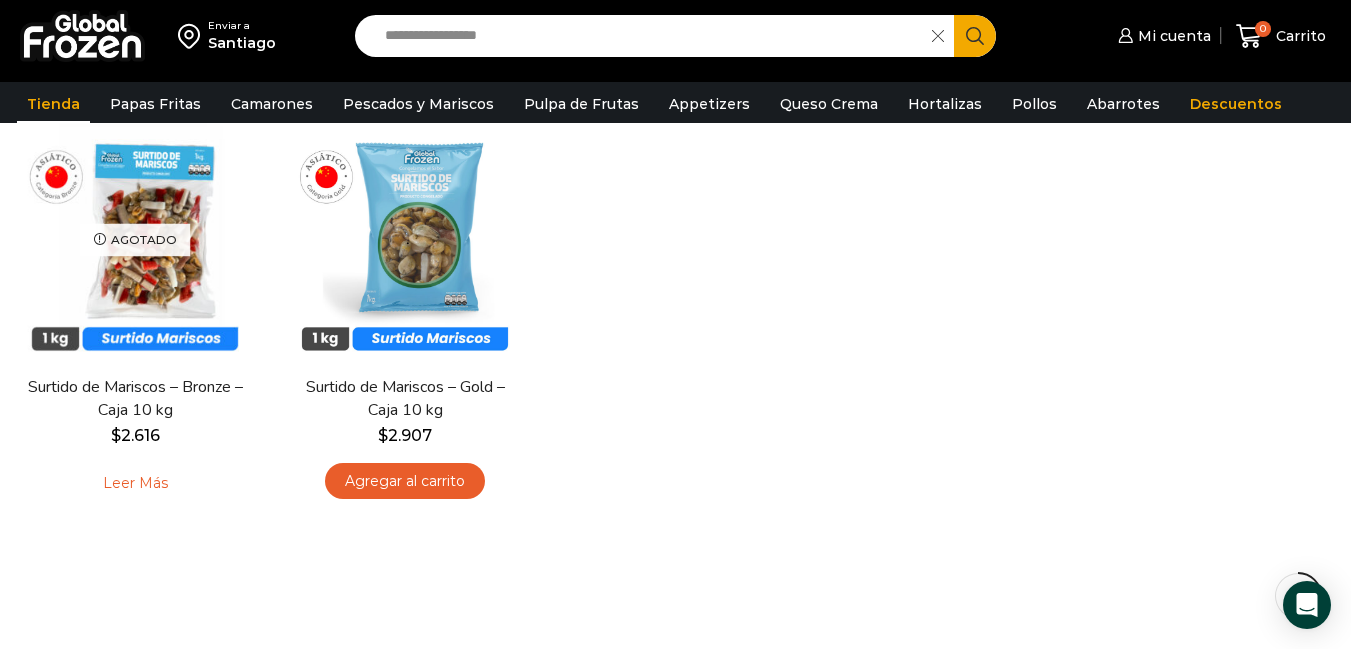 click on "Surtido de Mariscos – Bronze – Caja 10 kg
$ [PRICE]
Leer más
Hay stock
Vista Rápida
Surtido de Mariscos – Gold – Caja 10 kg
$ [PRICE]
Agregar al carrito" at bounding box center (675, 318) 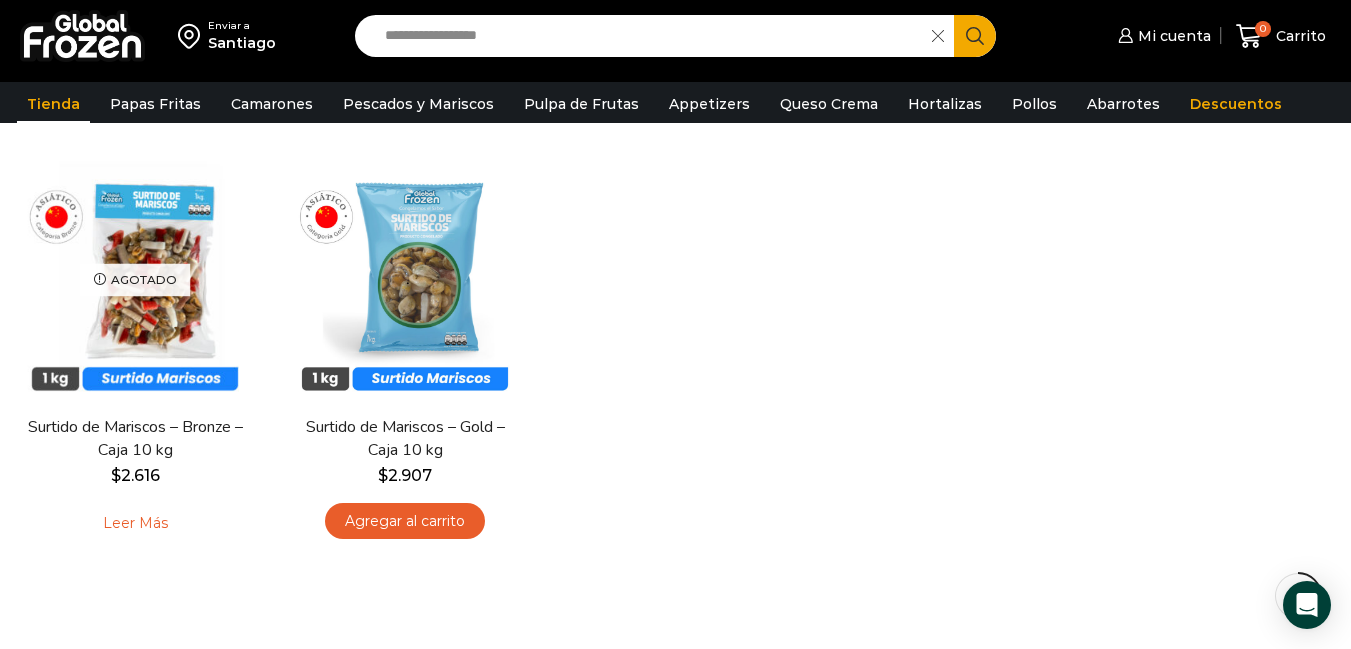 scroll, scrollTop: 160, scrollLeft: 0, axis: vertical 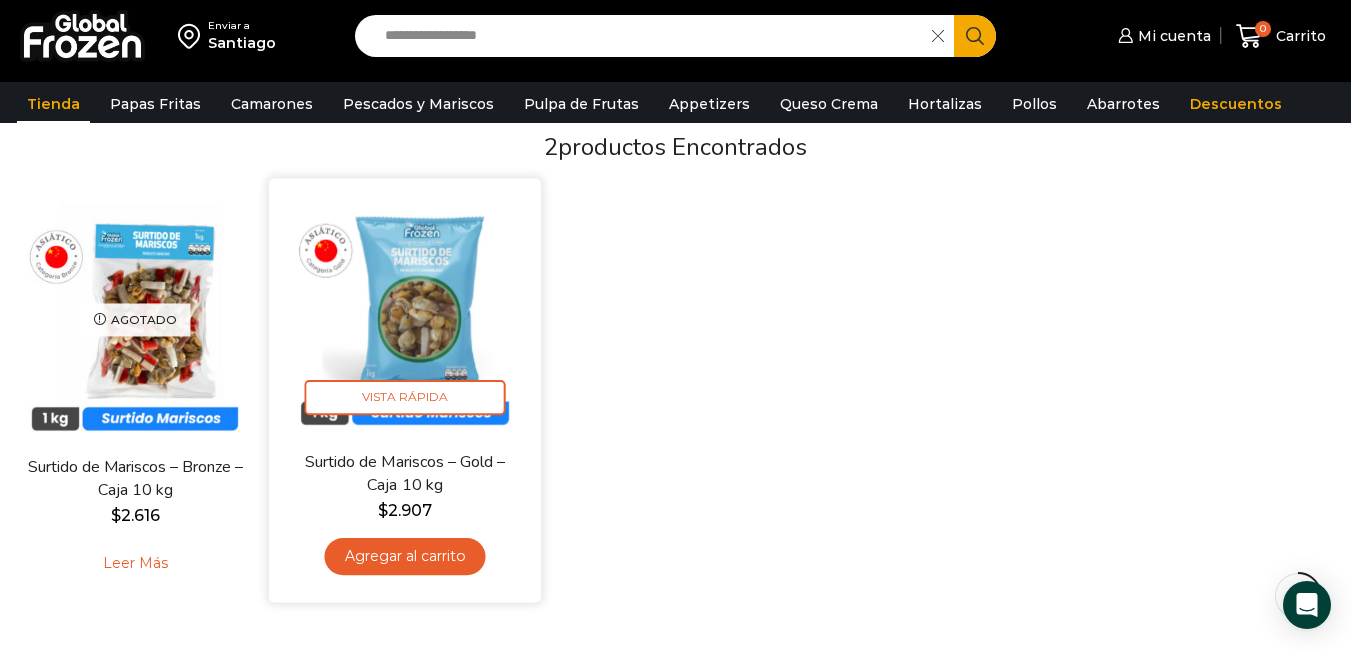 click on "Agregar al carrito" at bounding box center [405, 557] 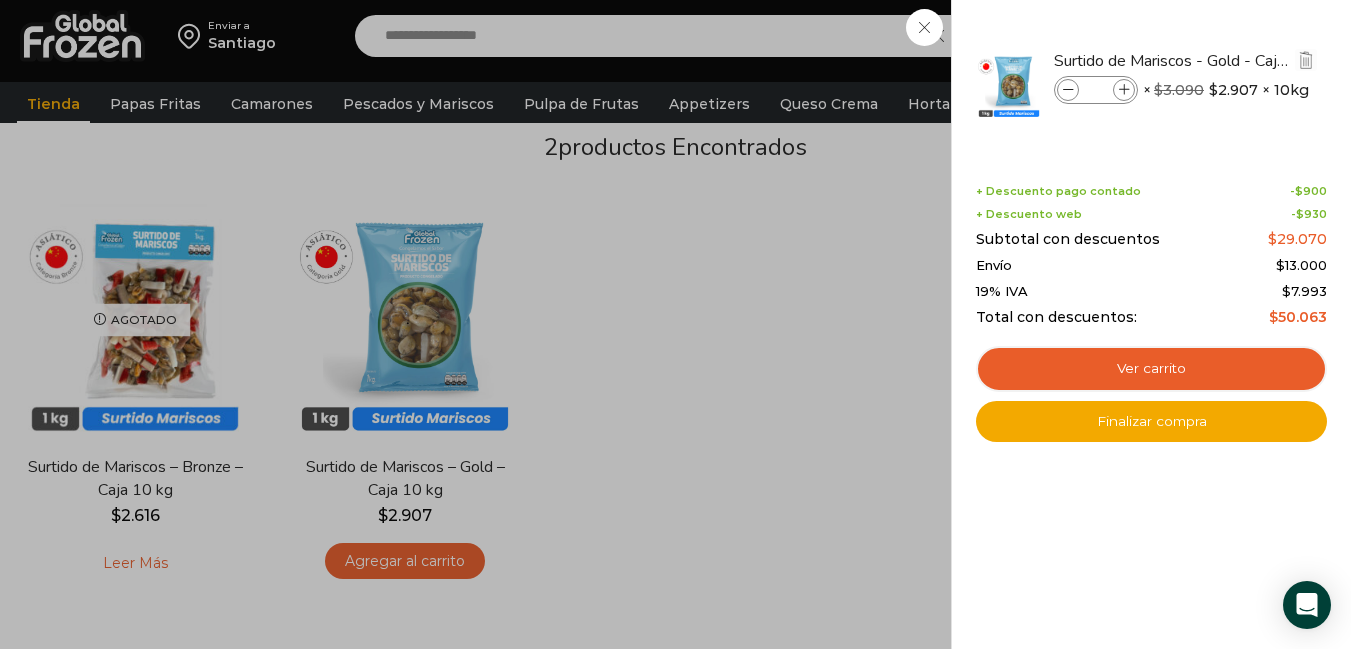 click at bounding box center [1124, 90] 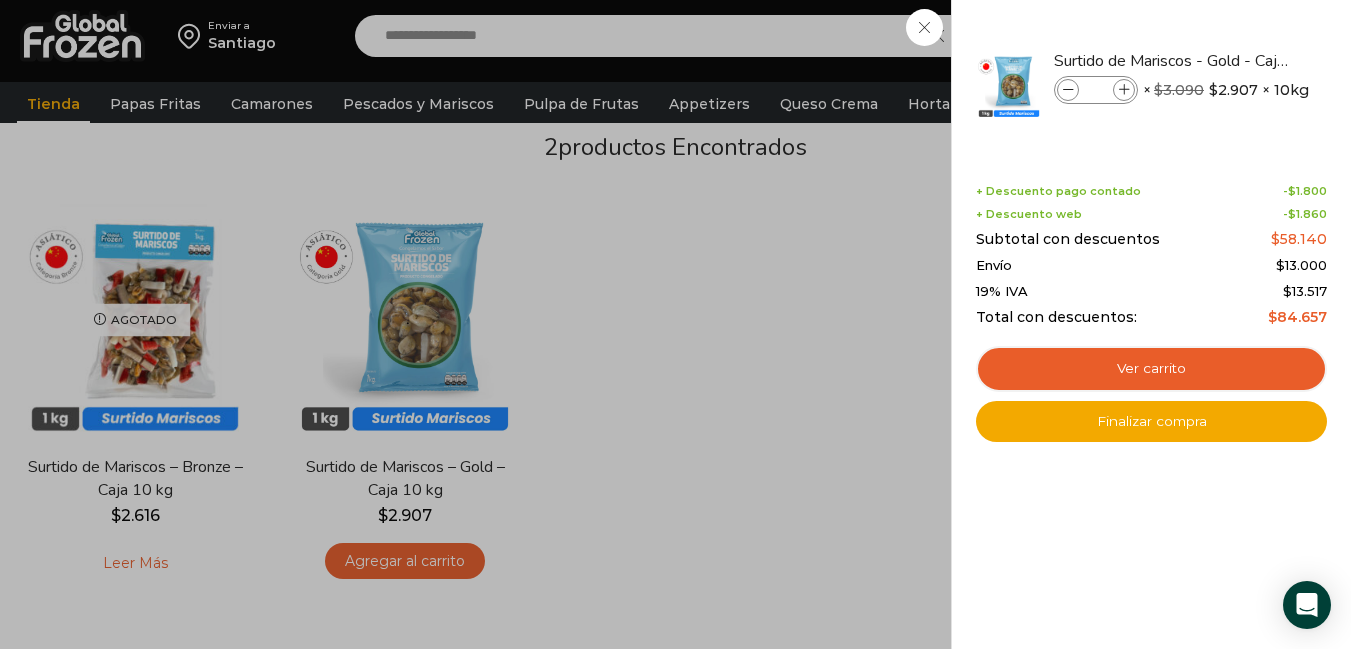 click at bounding box center [1124, 90] 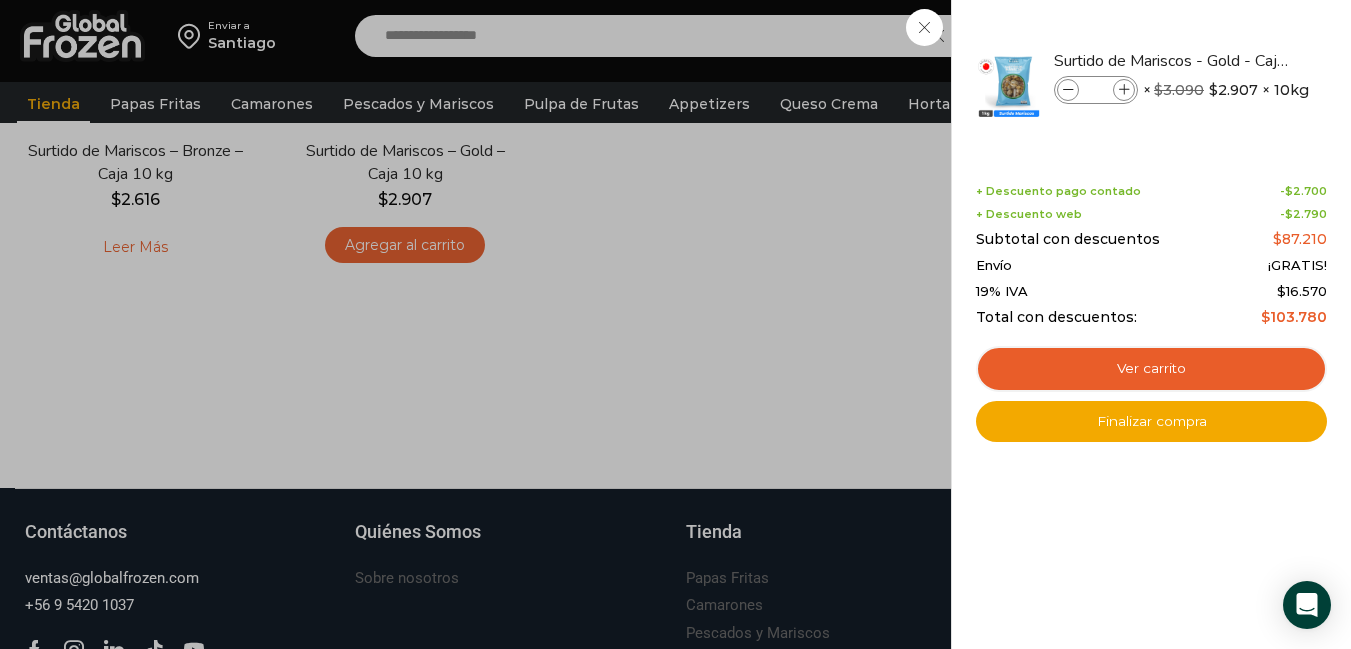 scroll, scrollTop: 480, scrollLeft: 0, axis: vertical 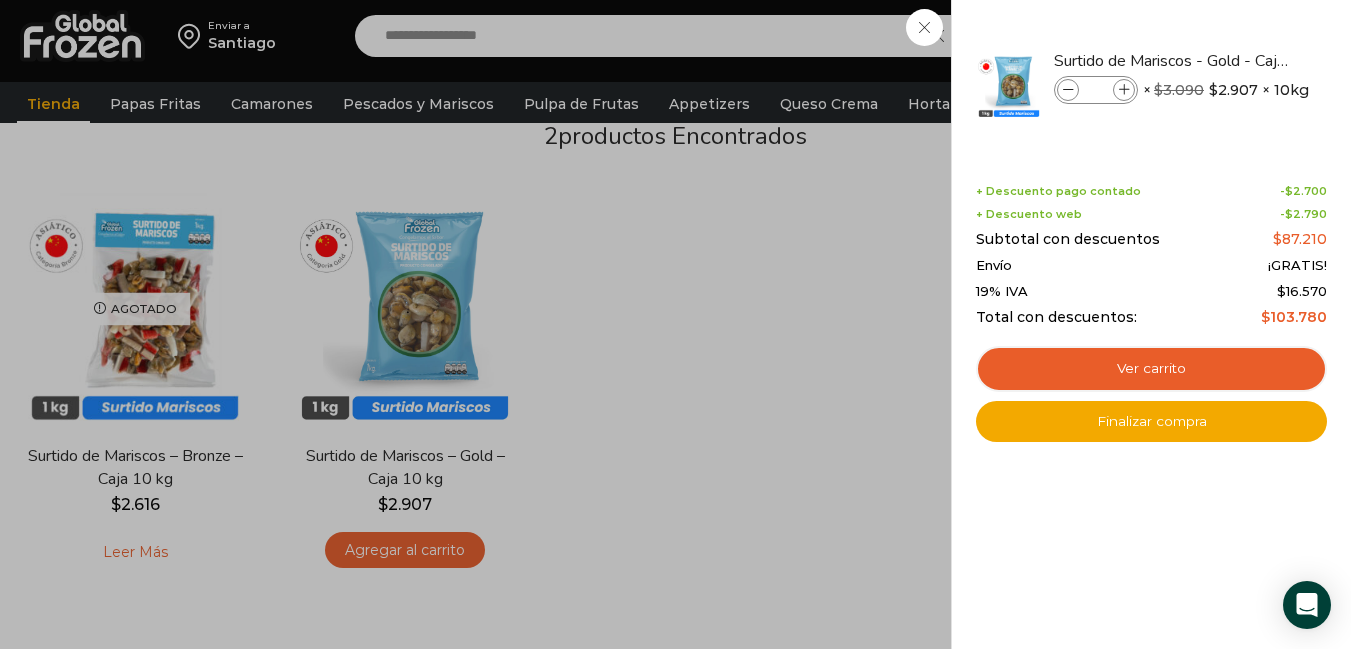 click on "3
Carrito
3
3
Shopping Cart
*" at bounding box center (1281, 36) 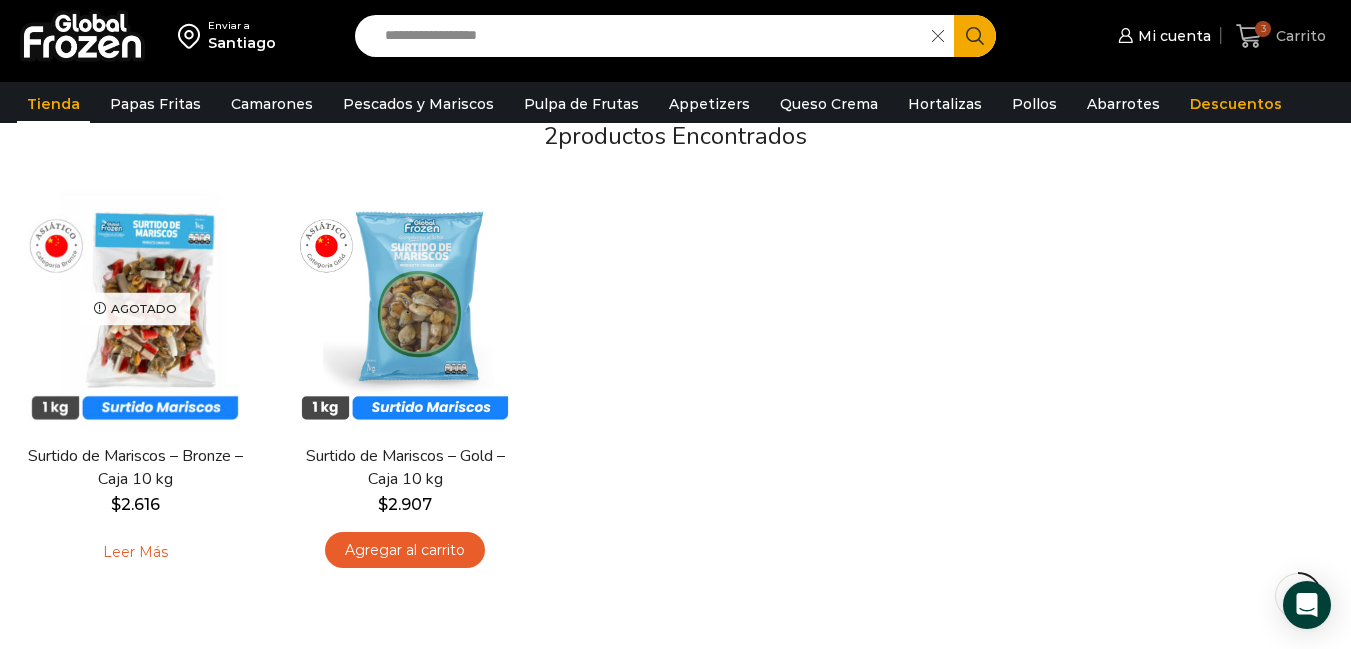 click at bounding box center [1249, 36] 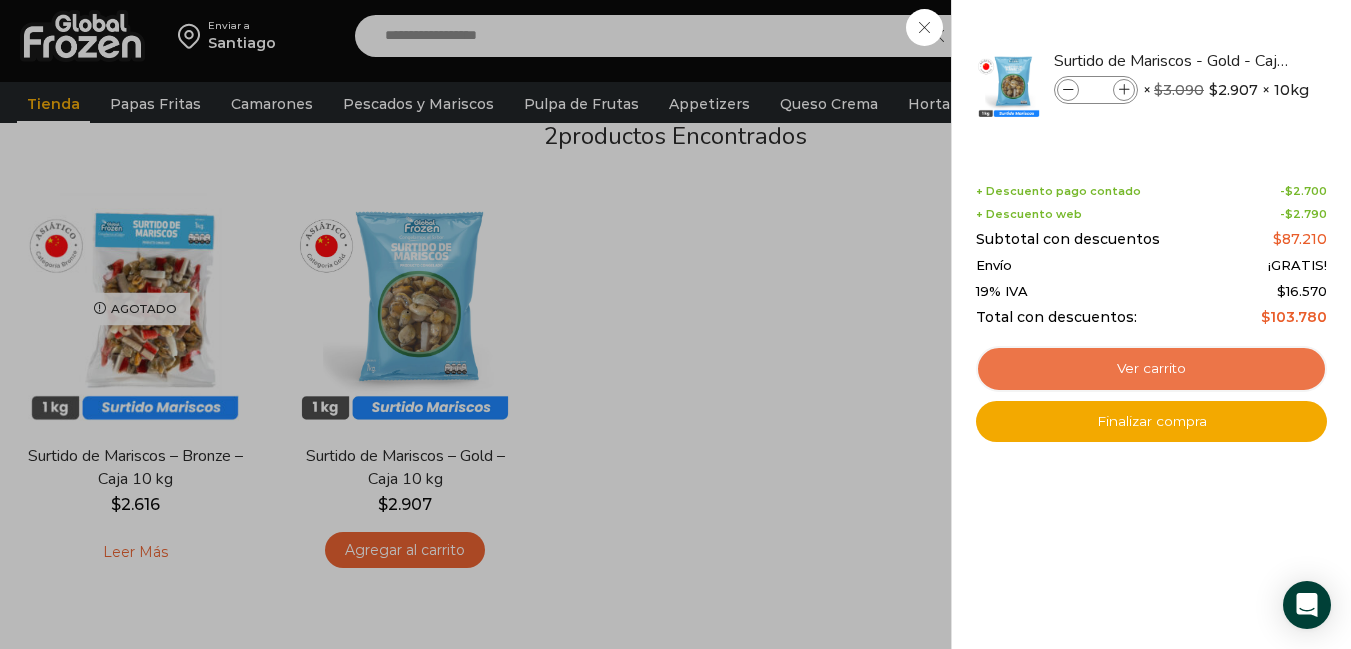 click on "Ver carrito" at bounding box center (1151, 369) 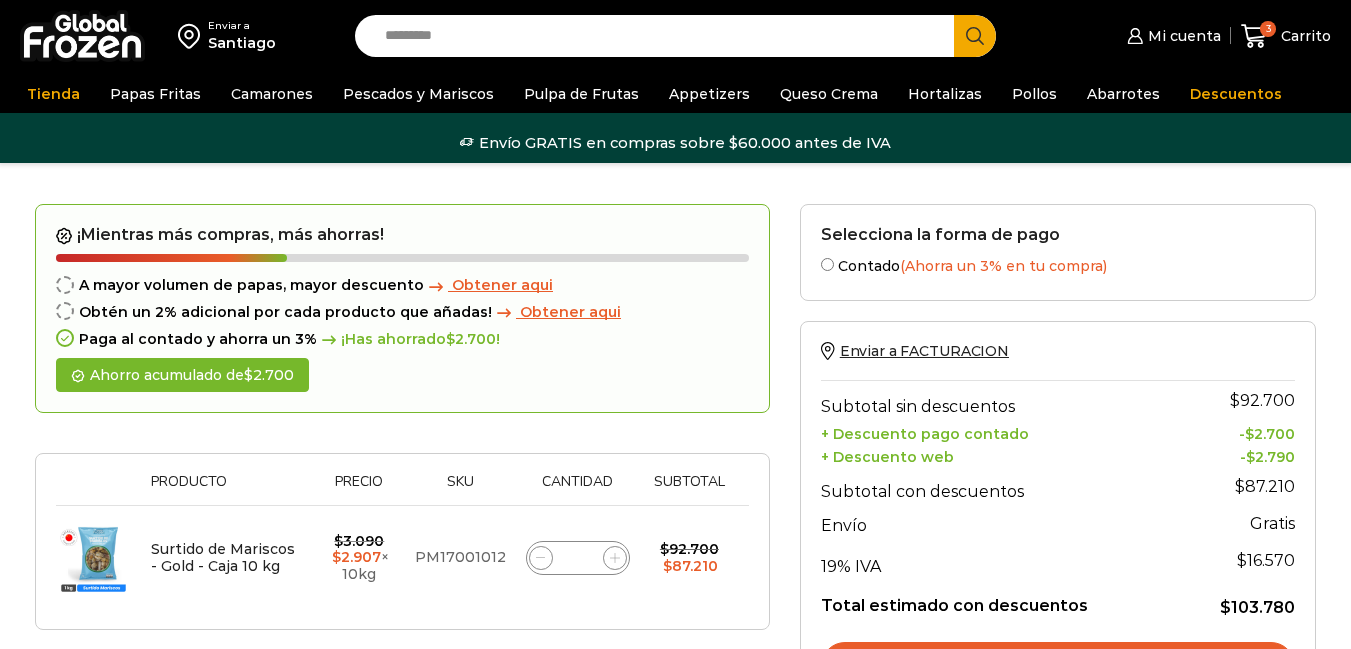 scroll, scrollTop: 0, scrollLeft: 0, axis: both 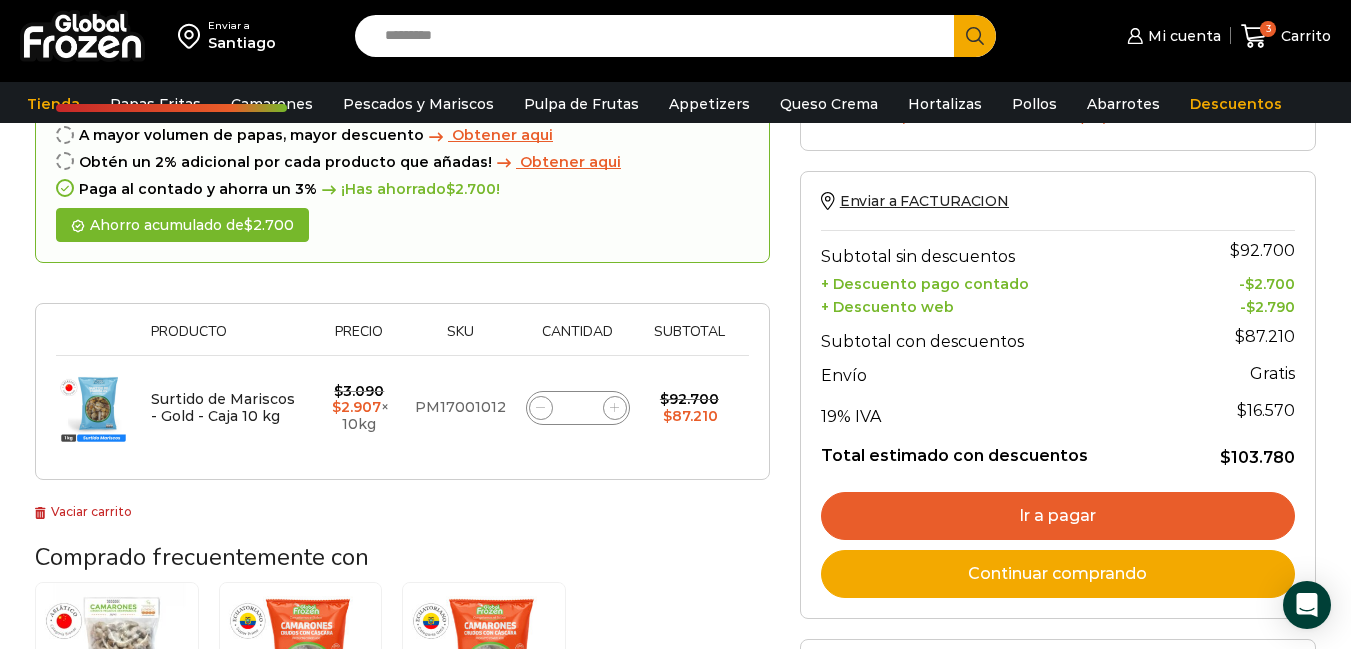 click on "Continuar comprando" at bounding box center [1058, 574] 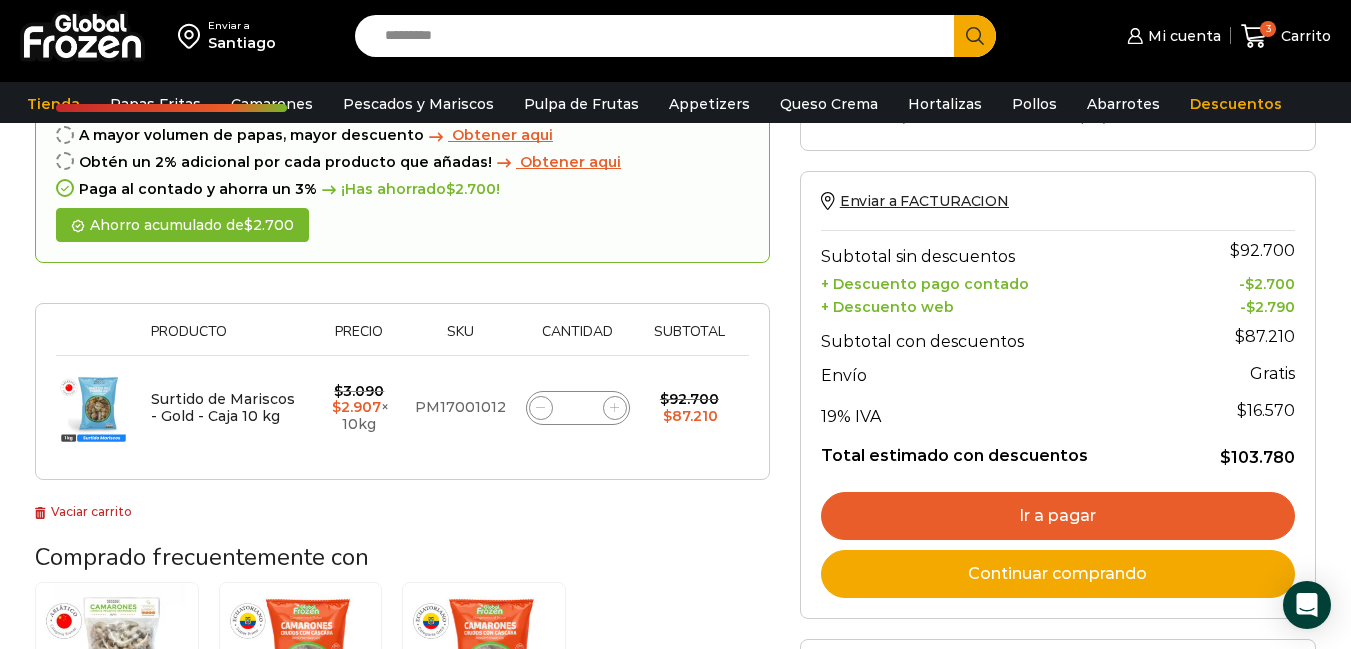 click on "Continuar comprando" at bounding box center (1058, 574) 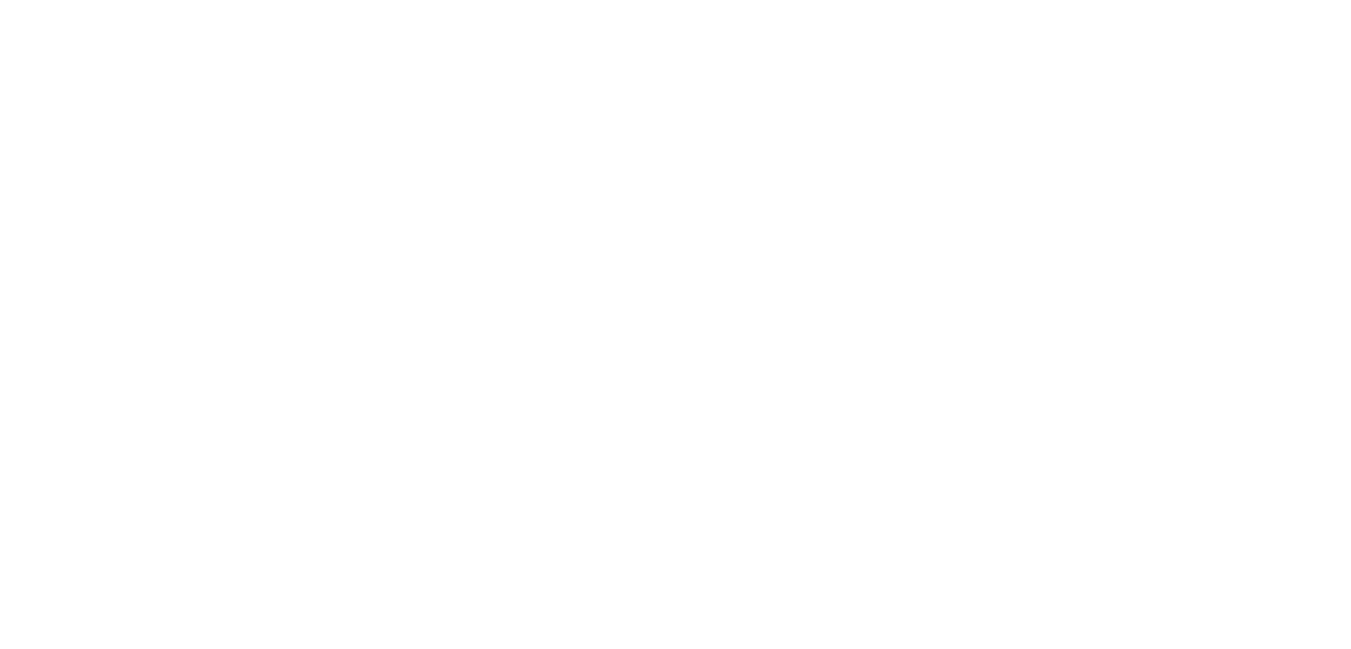 scroll, scrollTop: 0, scrollLeft: 0, axis: both 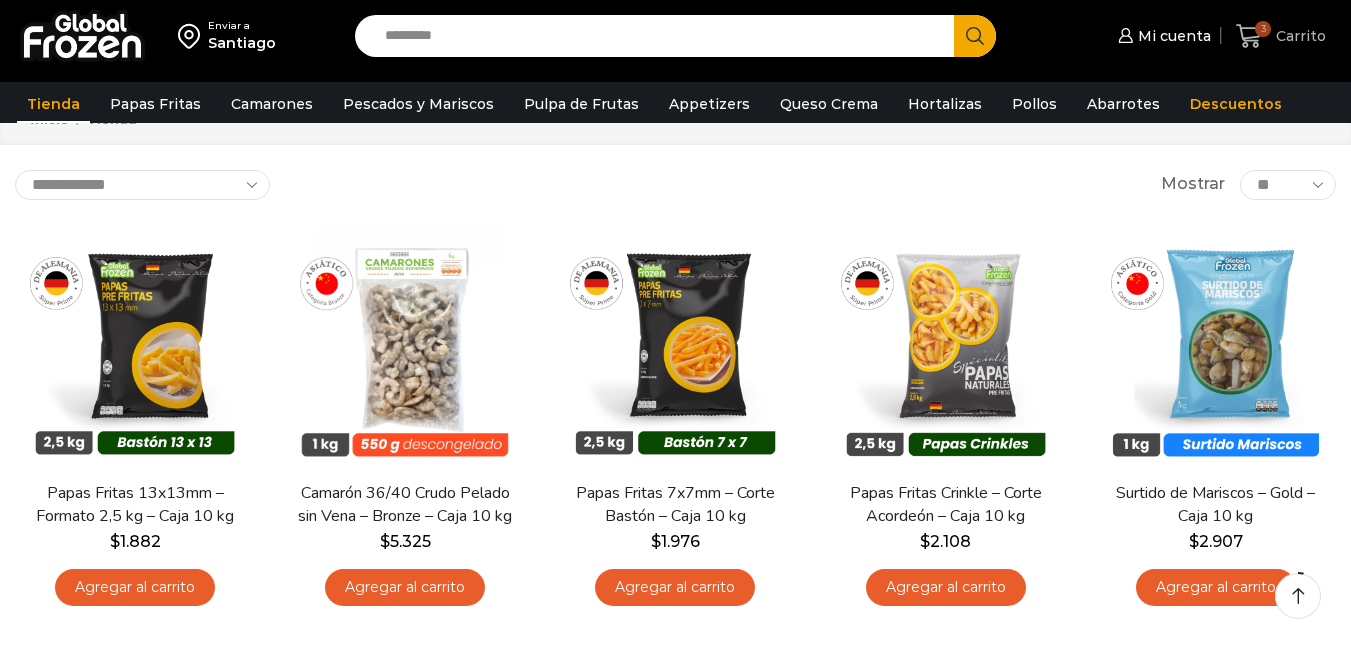 click on "Carrito" at bounding box center [1298, 36] 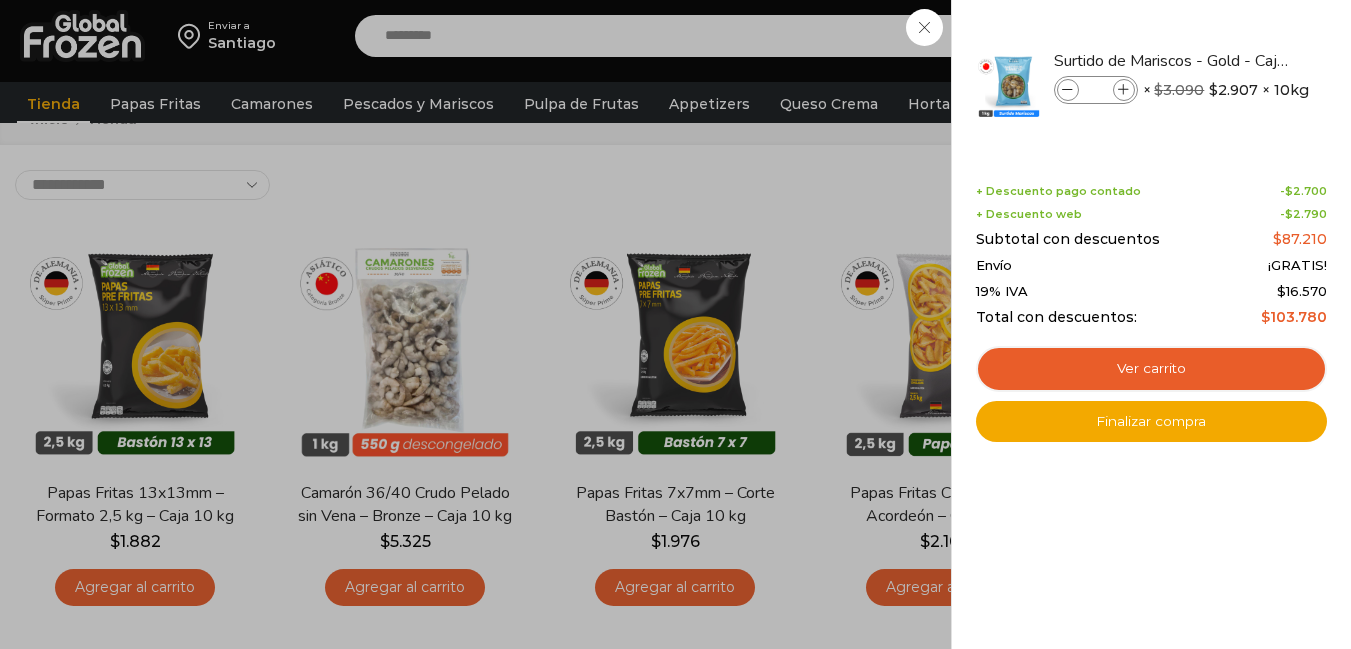 scroll, scrollTop: 0, scrollLeft: 0, axis: both 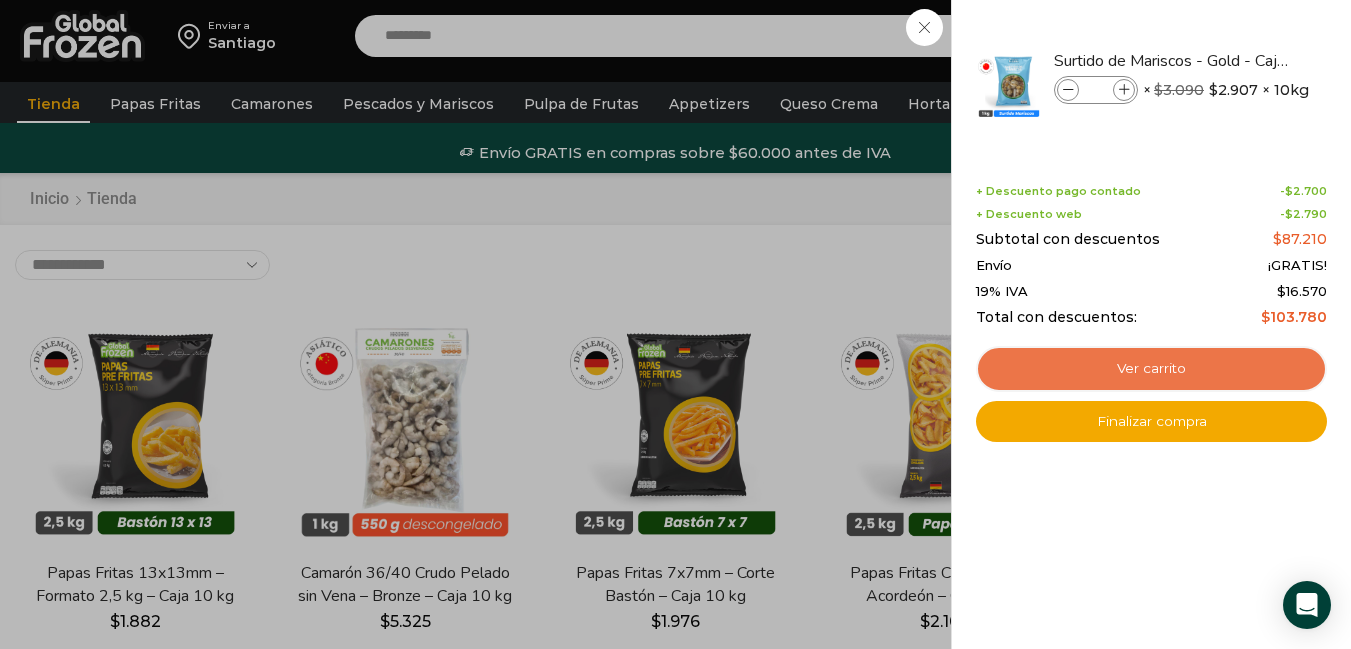 click on "Ver carrito" at bounding box center (1151, 369) 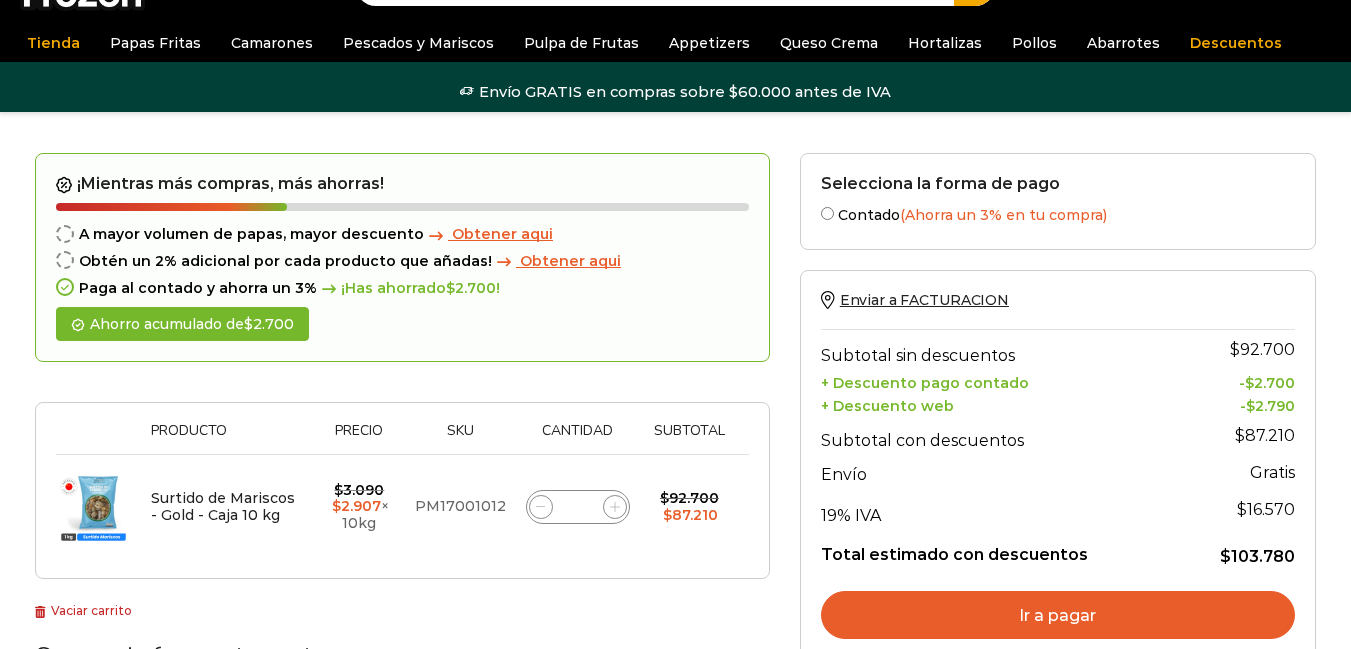scroll, scrollTop: 80, scrollLeft: 0, axis: vertical 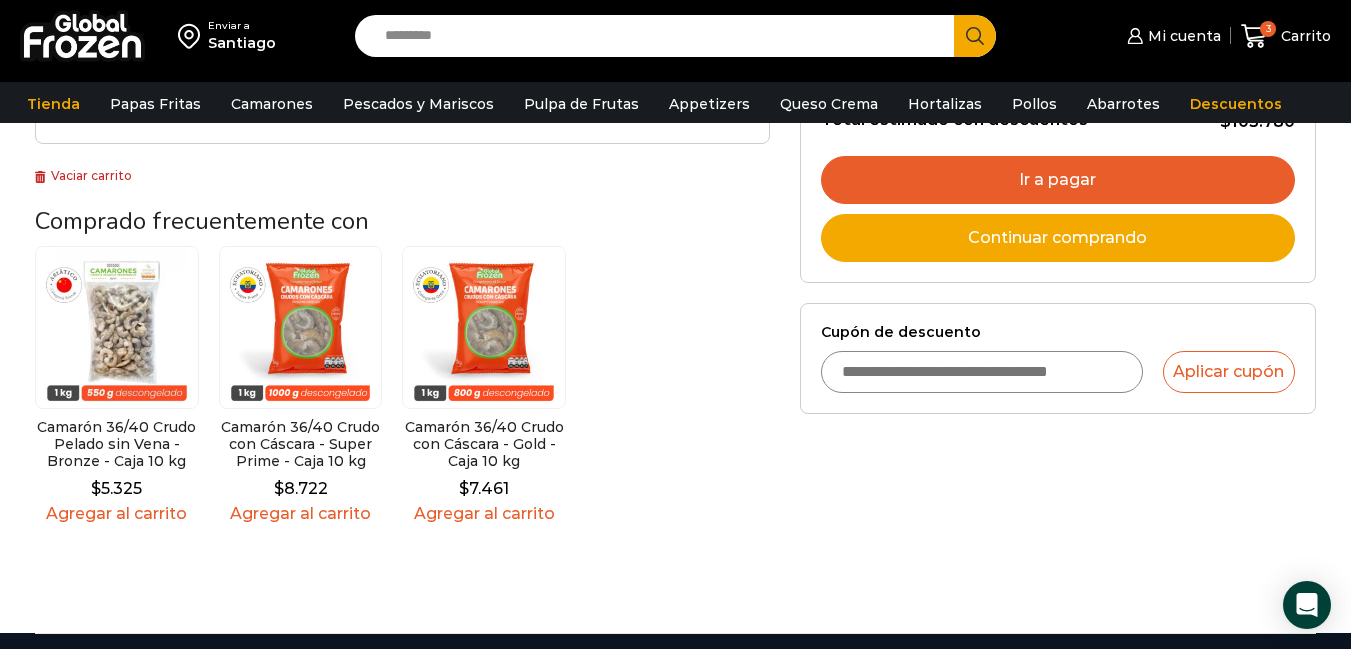click on "Cupón de descuento" at bounding box center (982, 372) 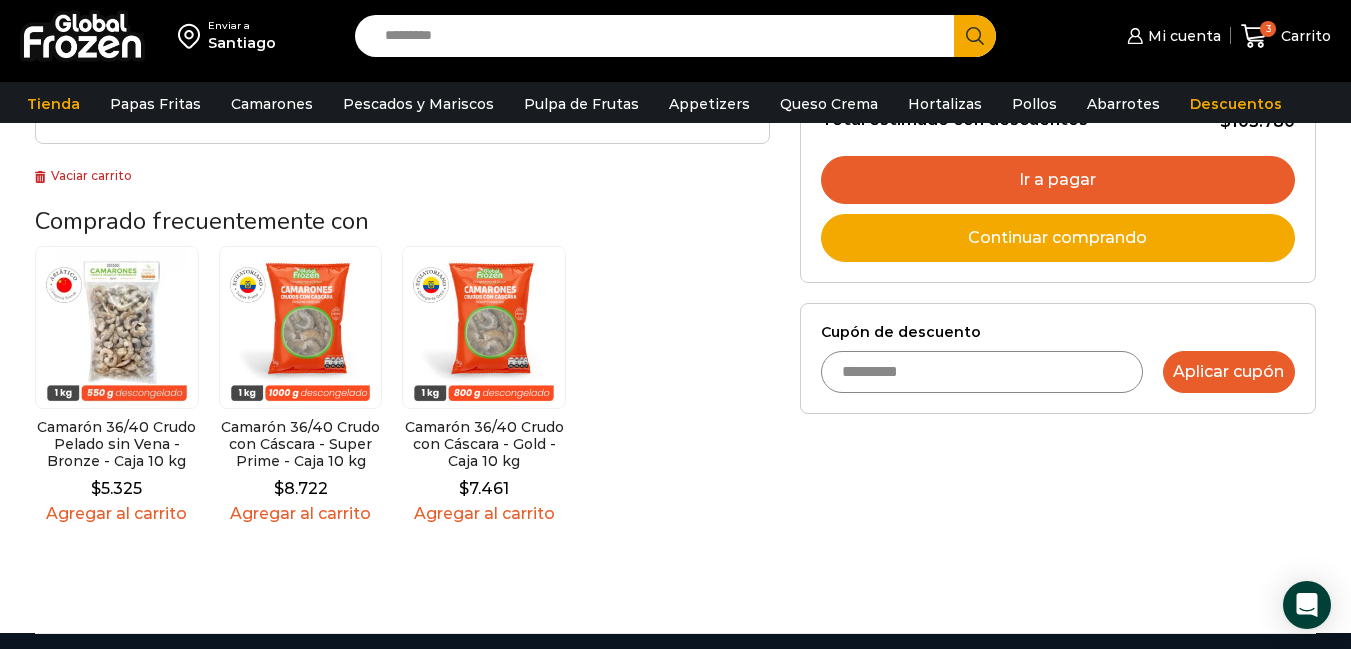 type on "*********" 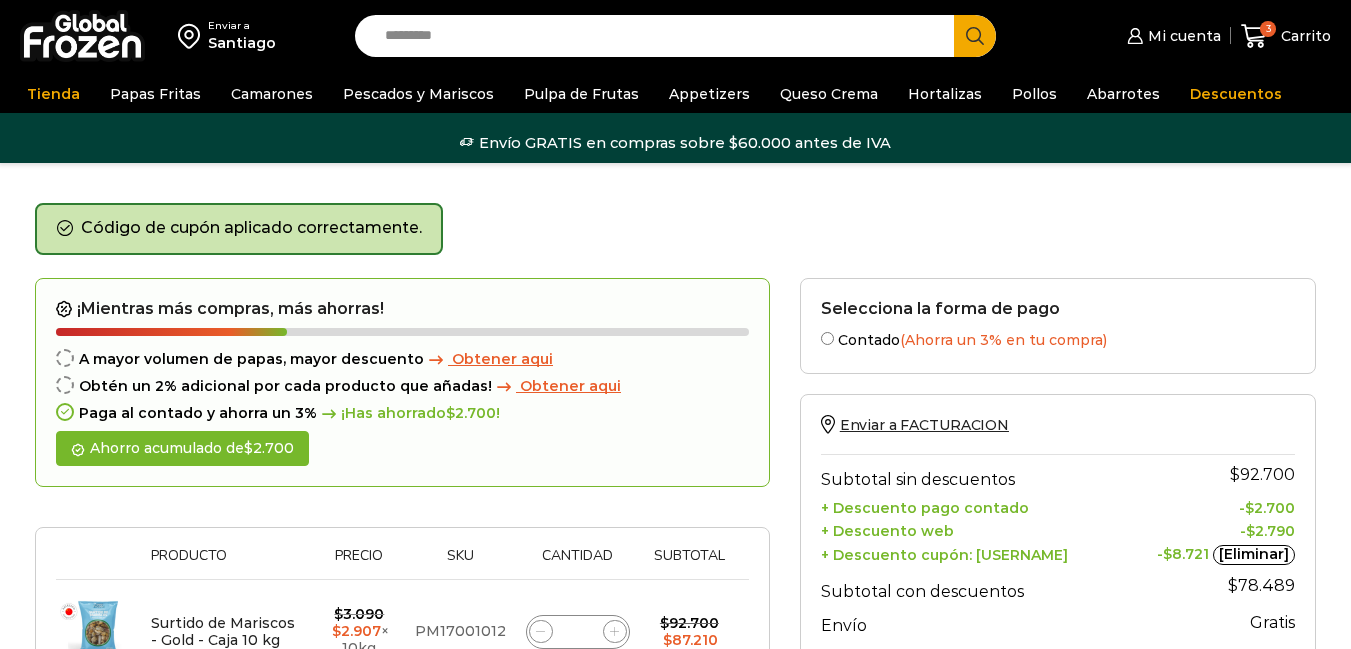scroll, scrollTop: 0, scrollLeft: 0, axis: both 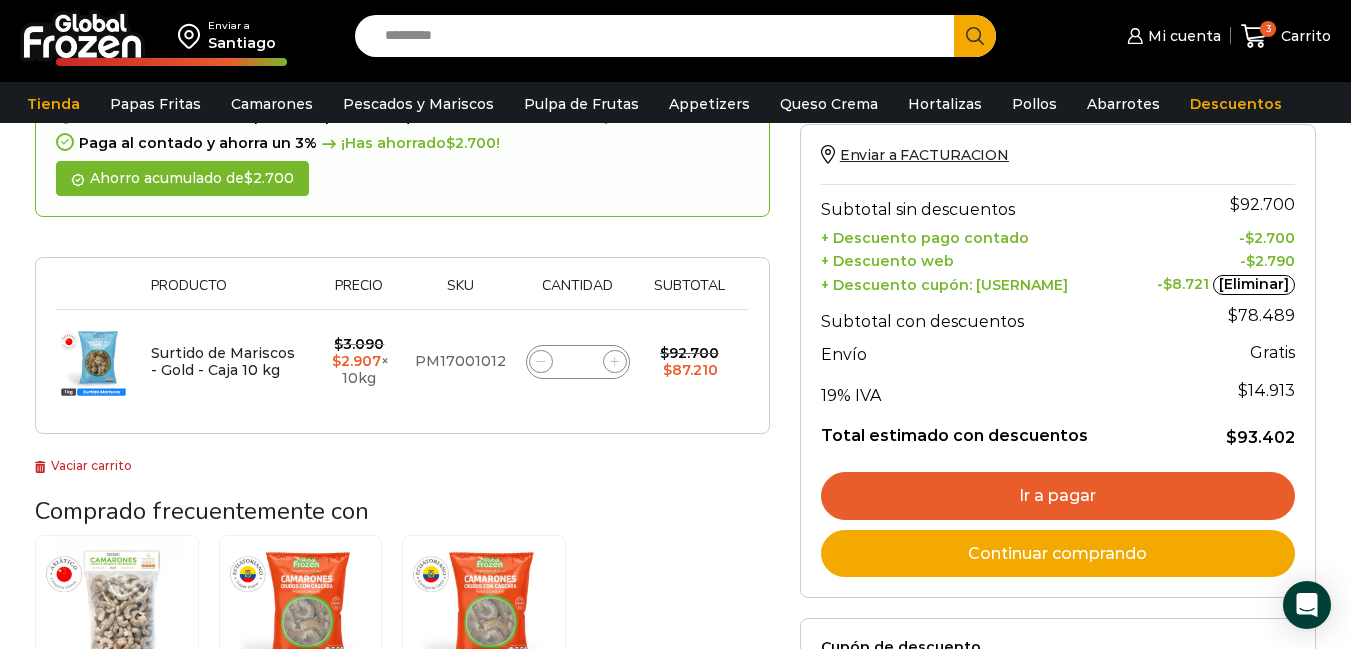 click on "Ir a pagar" at bounding box center [1058, 496] 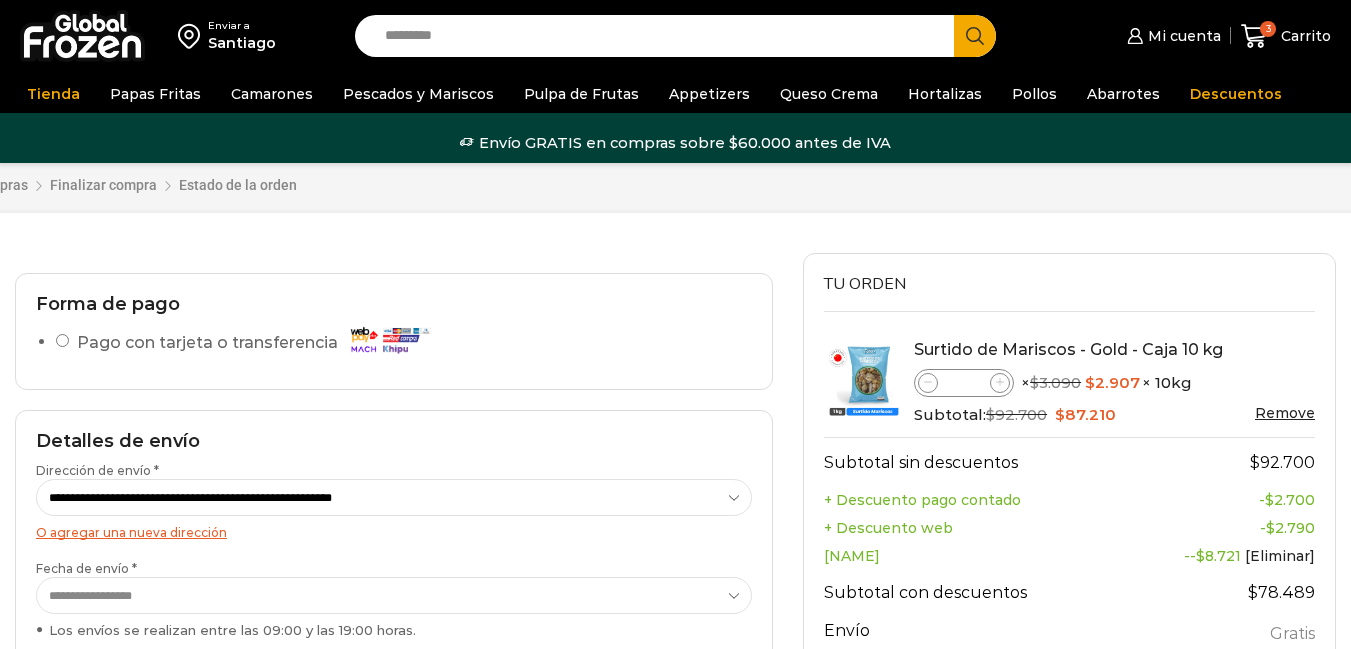scroll, scrollTop: 0, scrollLeft: 0, axis: both 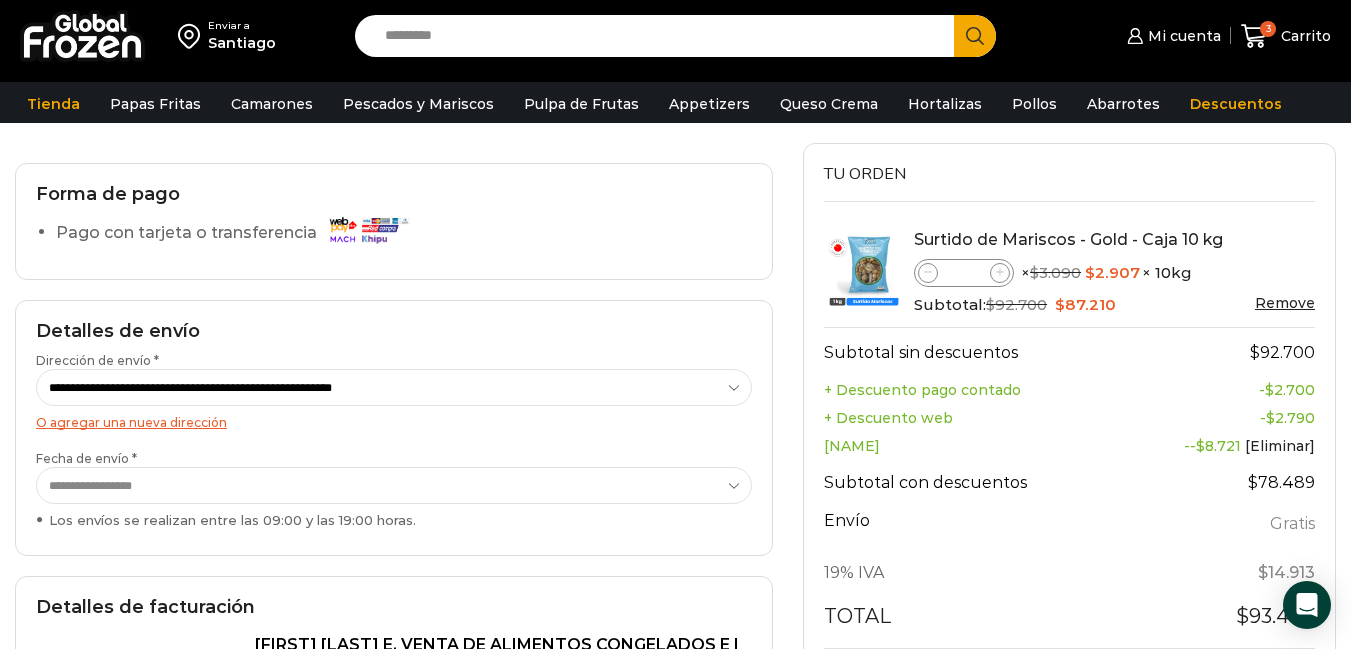 click on "**********" at bounding box center [394, 387] 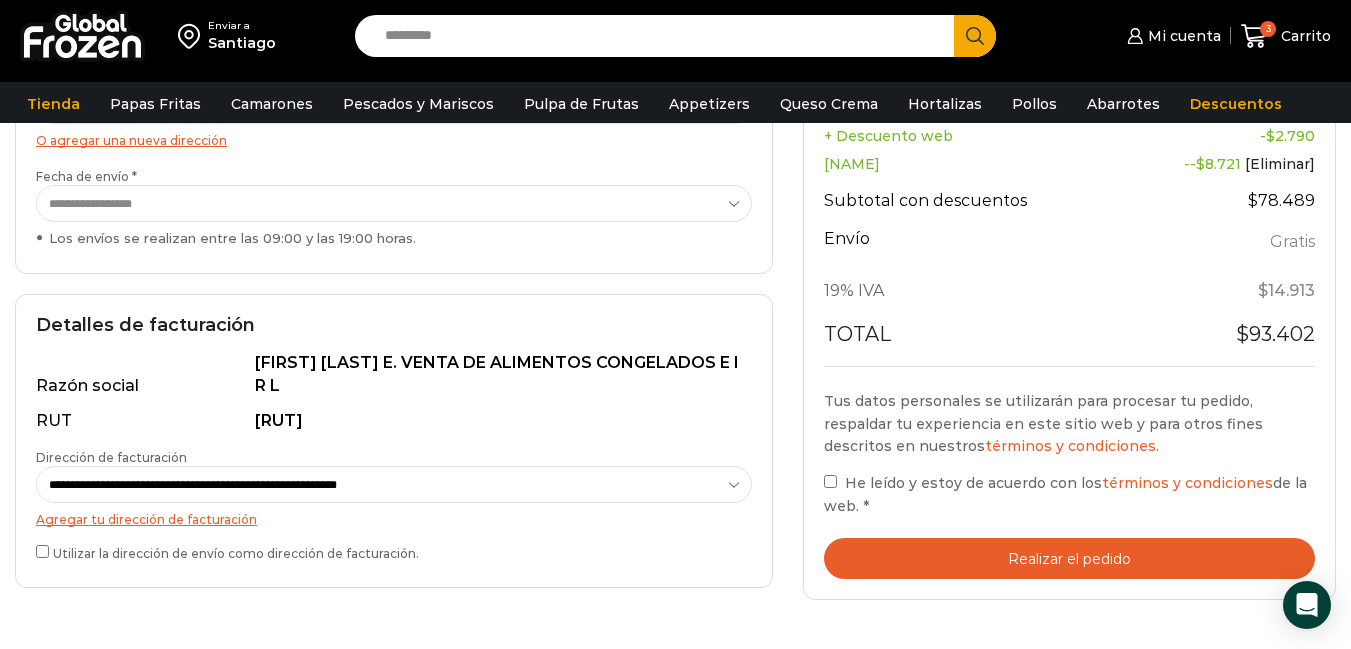scroll, scrollTop: 440, scrollLeft: 0, axis: vertical 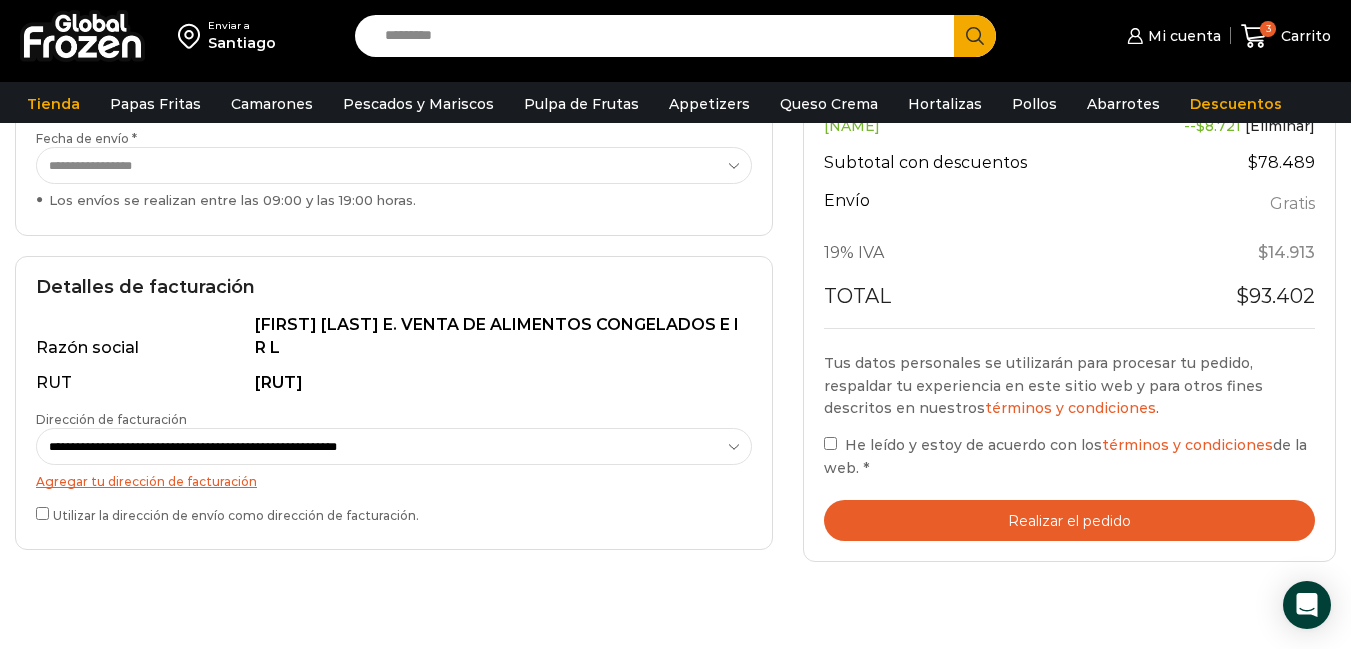 click on "Realizar el pedido" at bounding box center [1069, 520] 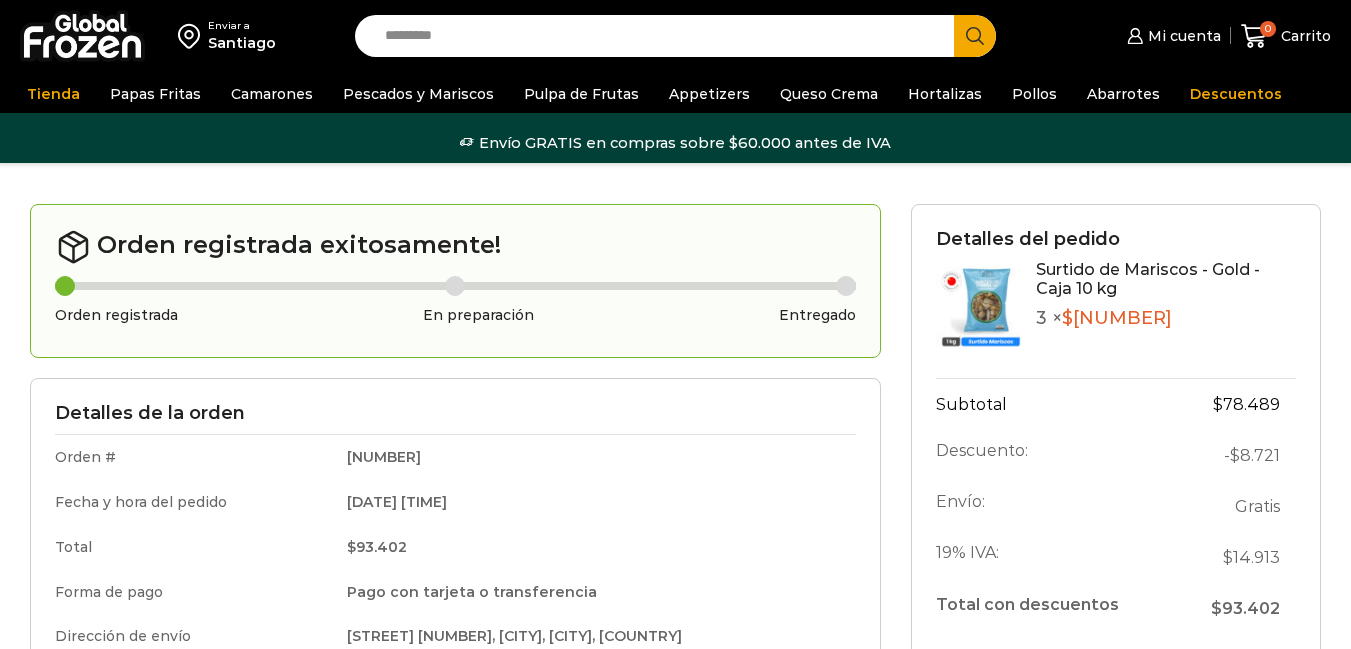 scroll, scrollTop: 0, scrollLeft: 0, axis: both 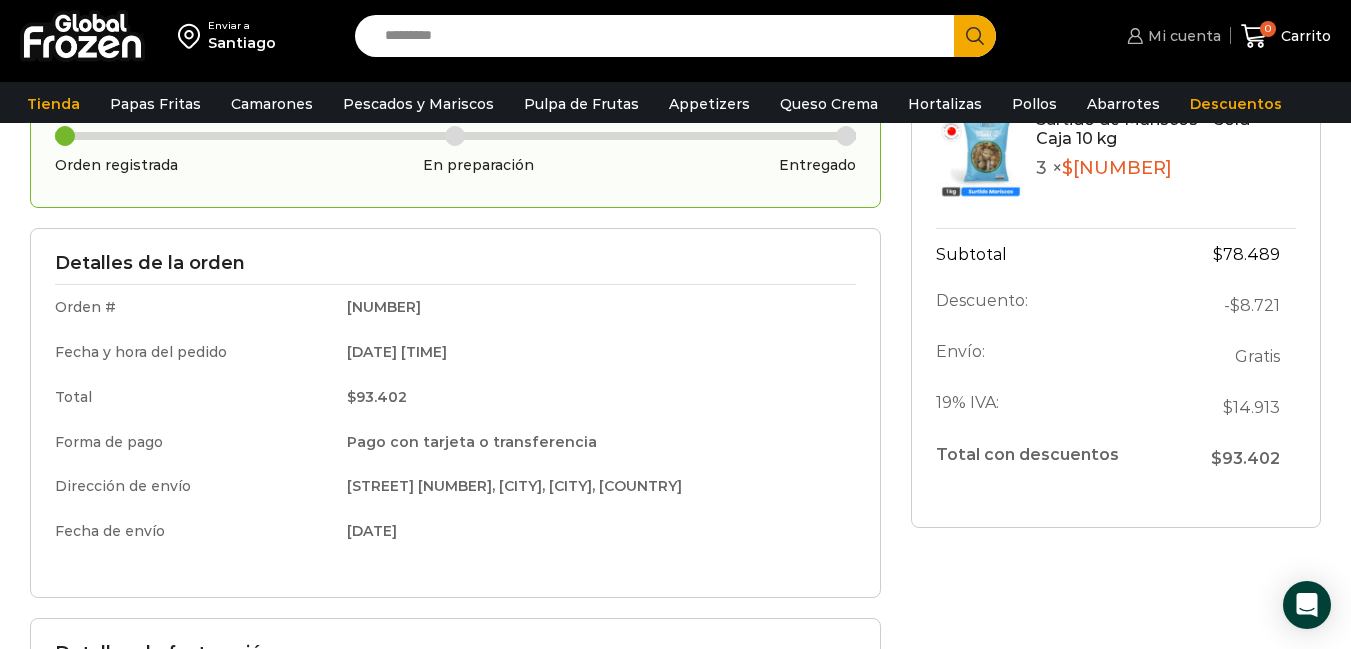click on "Mi cuenta" at bounding box center [1182, 36] 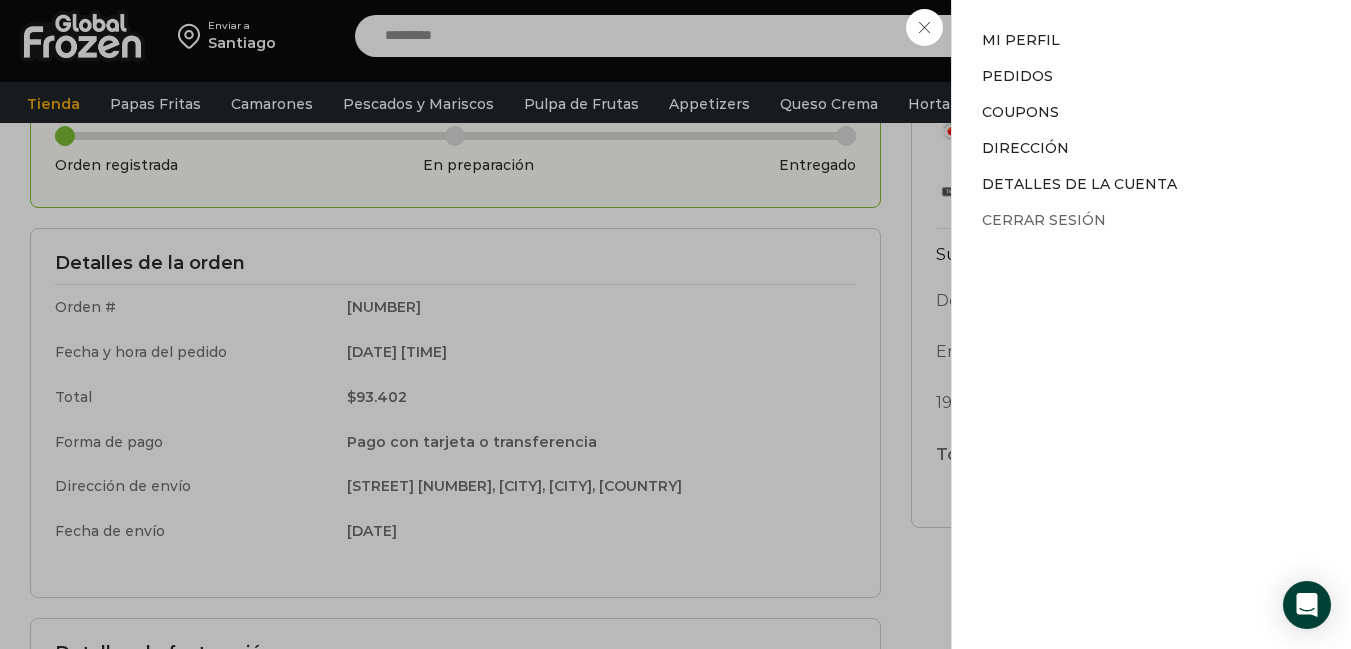 click on "Cerrar sesión" at bounding box center [1044, 220] 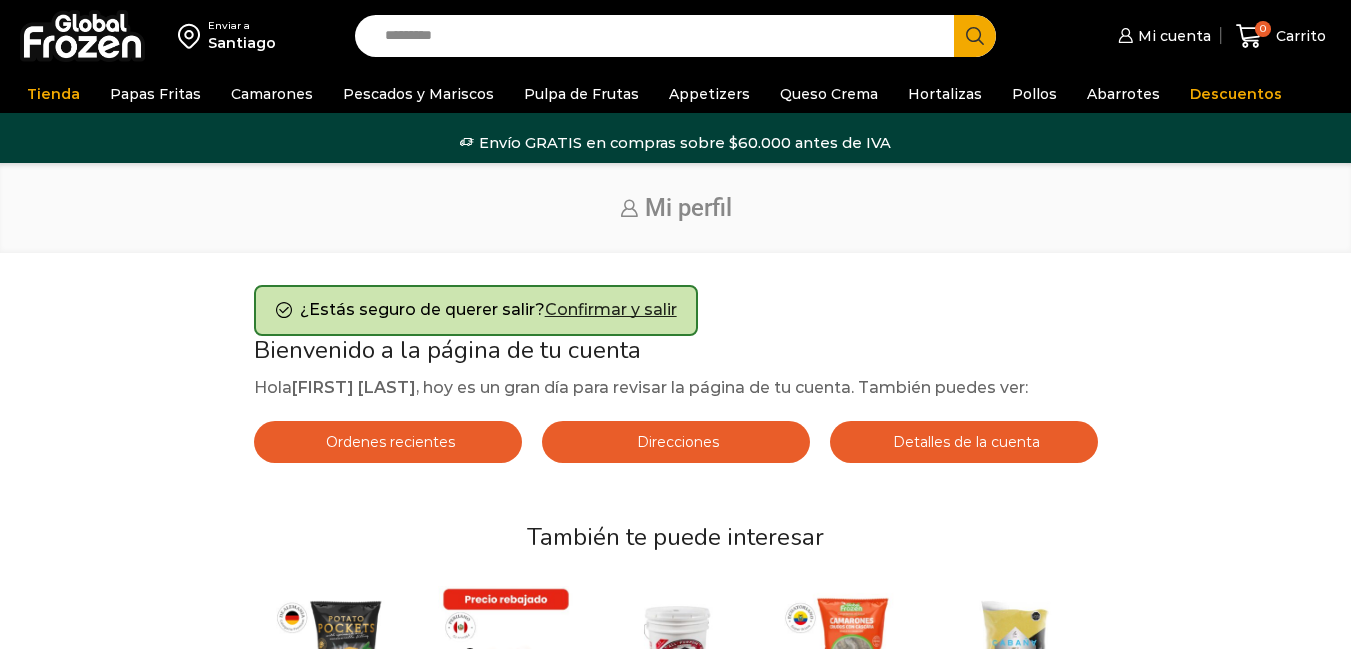 scroll, scrollTop: 0, scrollLeft: 0, axis: both 